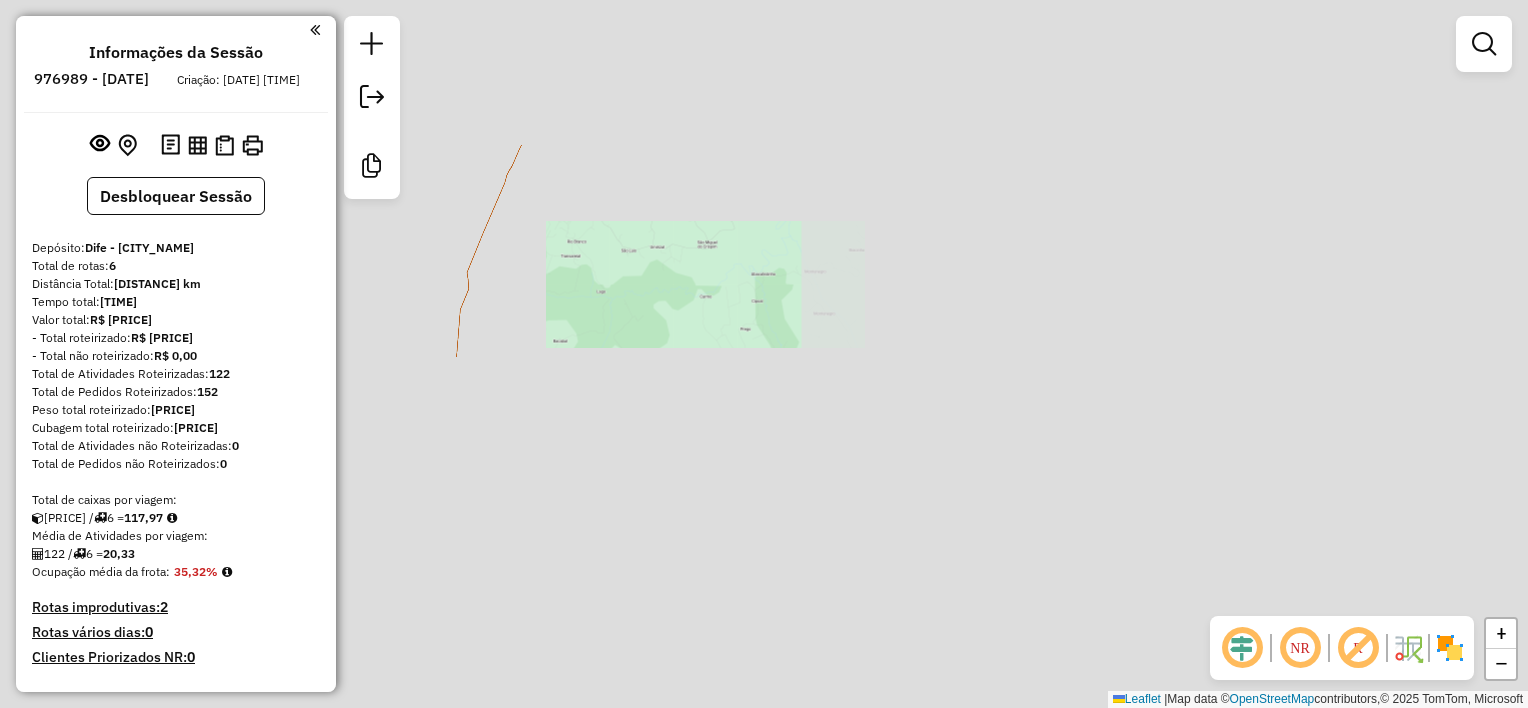 scroll, scrollTop: 0, scrollLeft: 0, axis: both 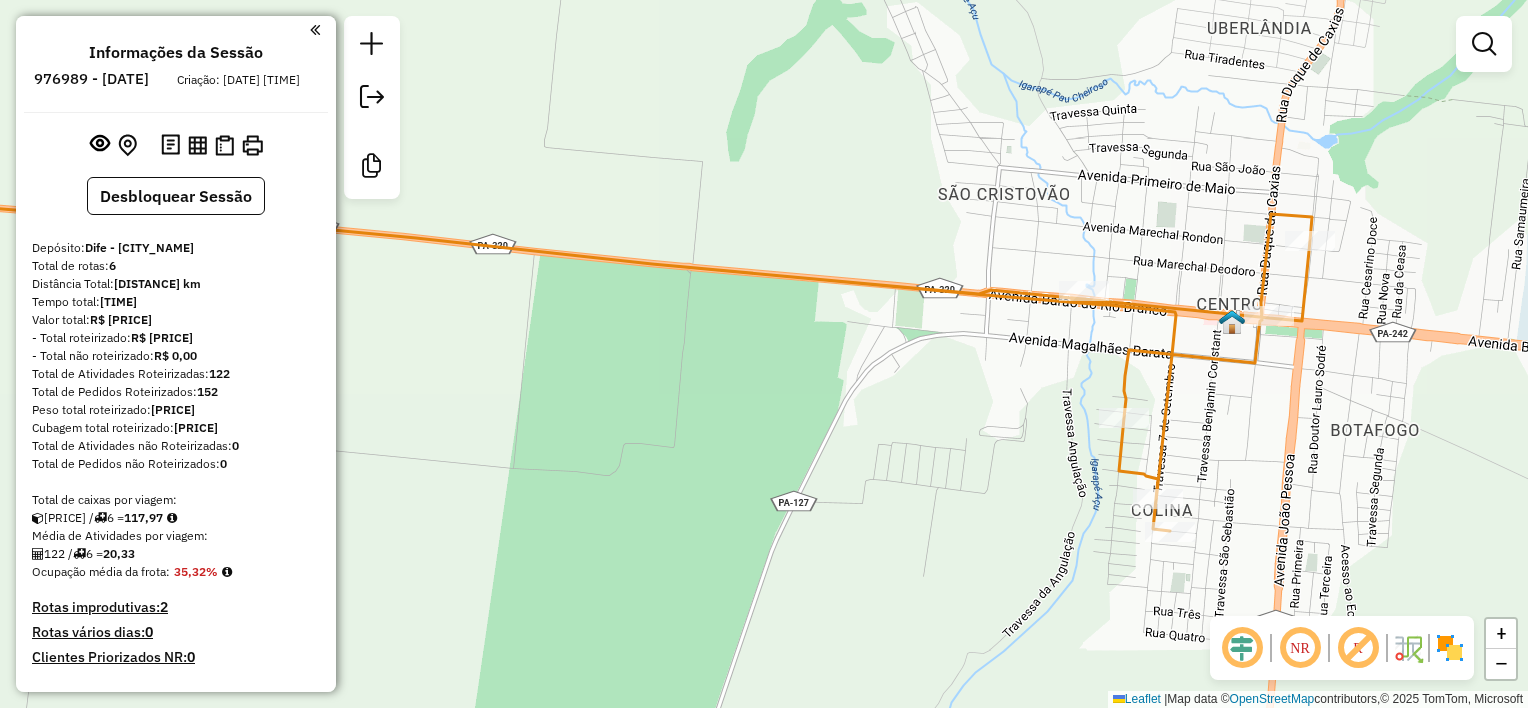 drag, startPoint x: 722, startPoint y: 358, endPoint x: 896, endPoint y: 522, distance: 239.10667 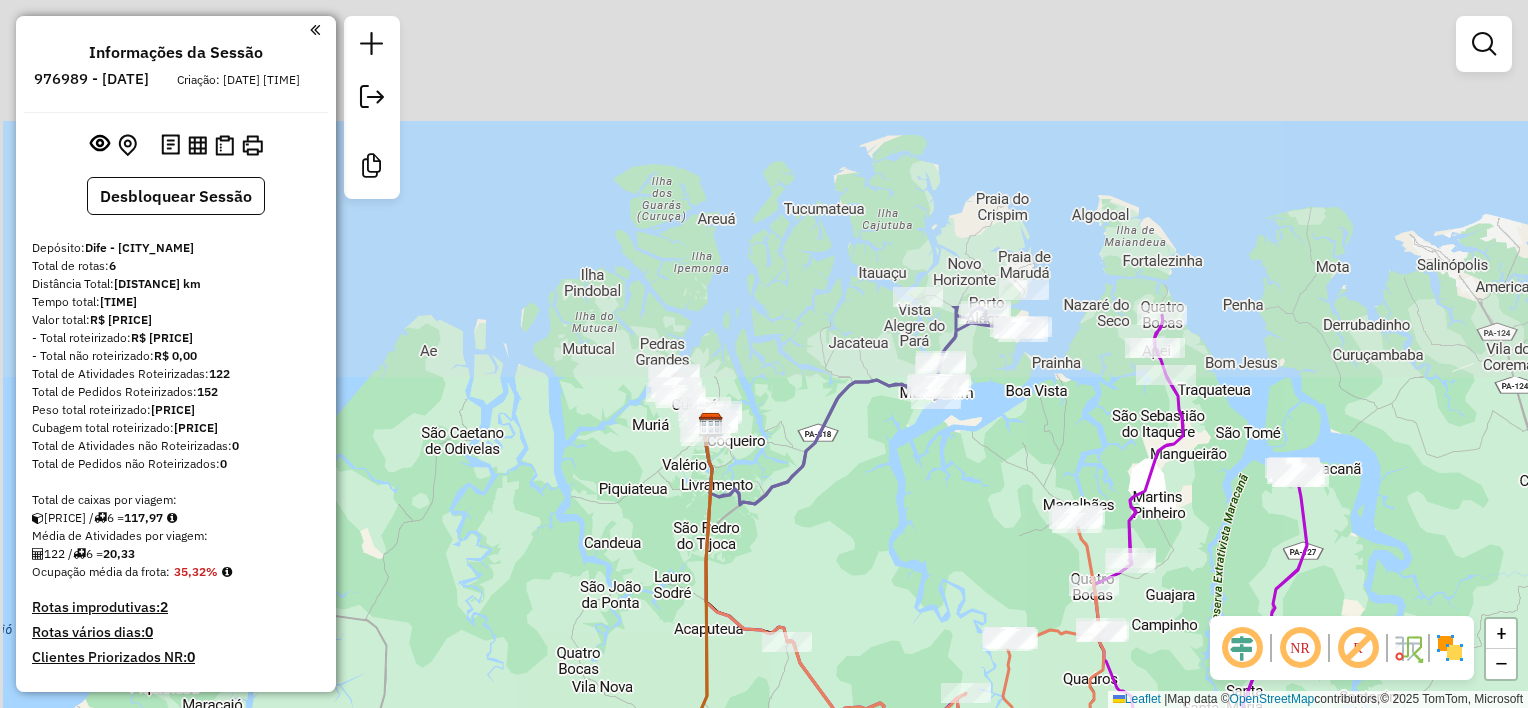 drag, startPoint x: 631, startPoint y: 334, endPoint x: 666, endPoint y: 436, distance: 107.837845 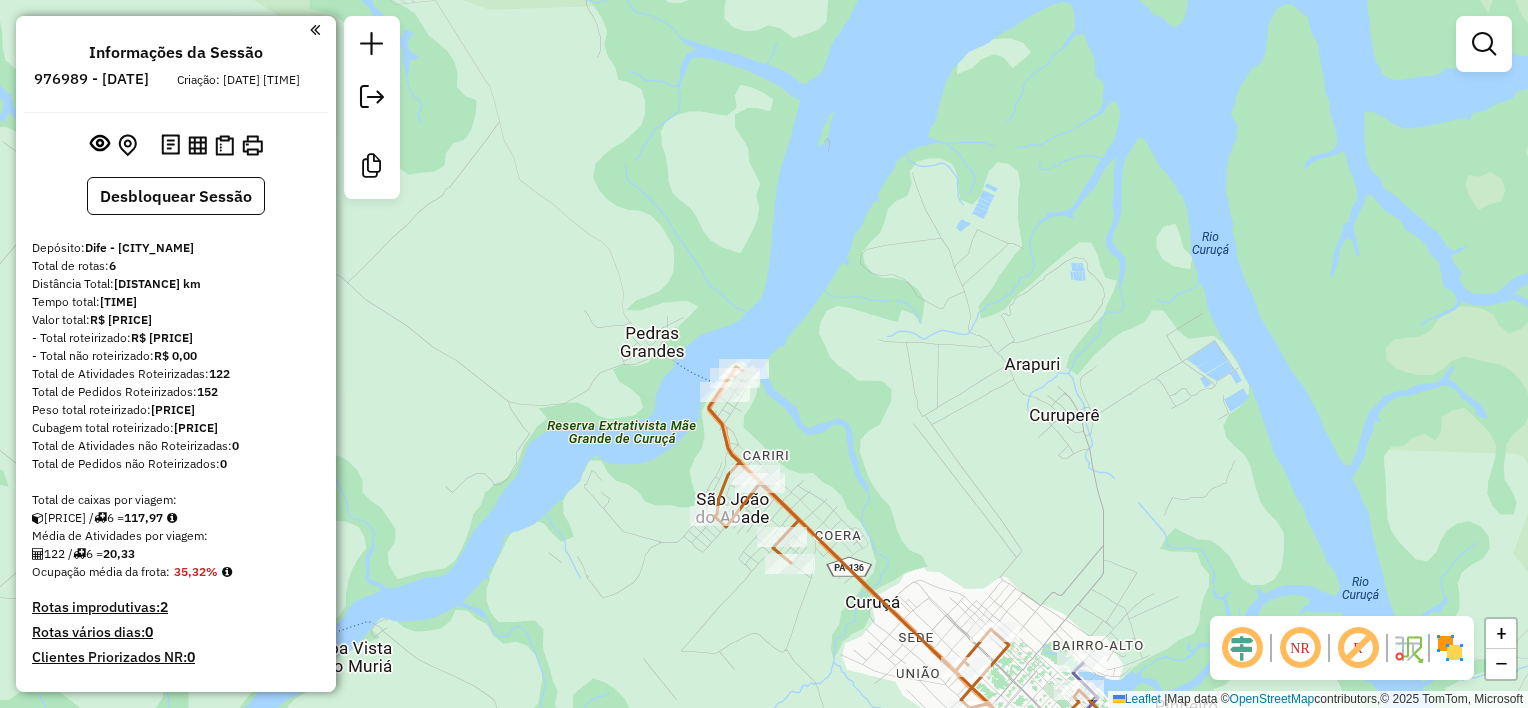 drag, startPoint x: 879, startPoint y: 400, endPoint x: 846, endPoint y: 362, distance: 50.32892 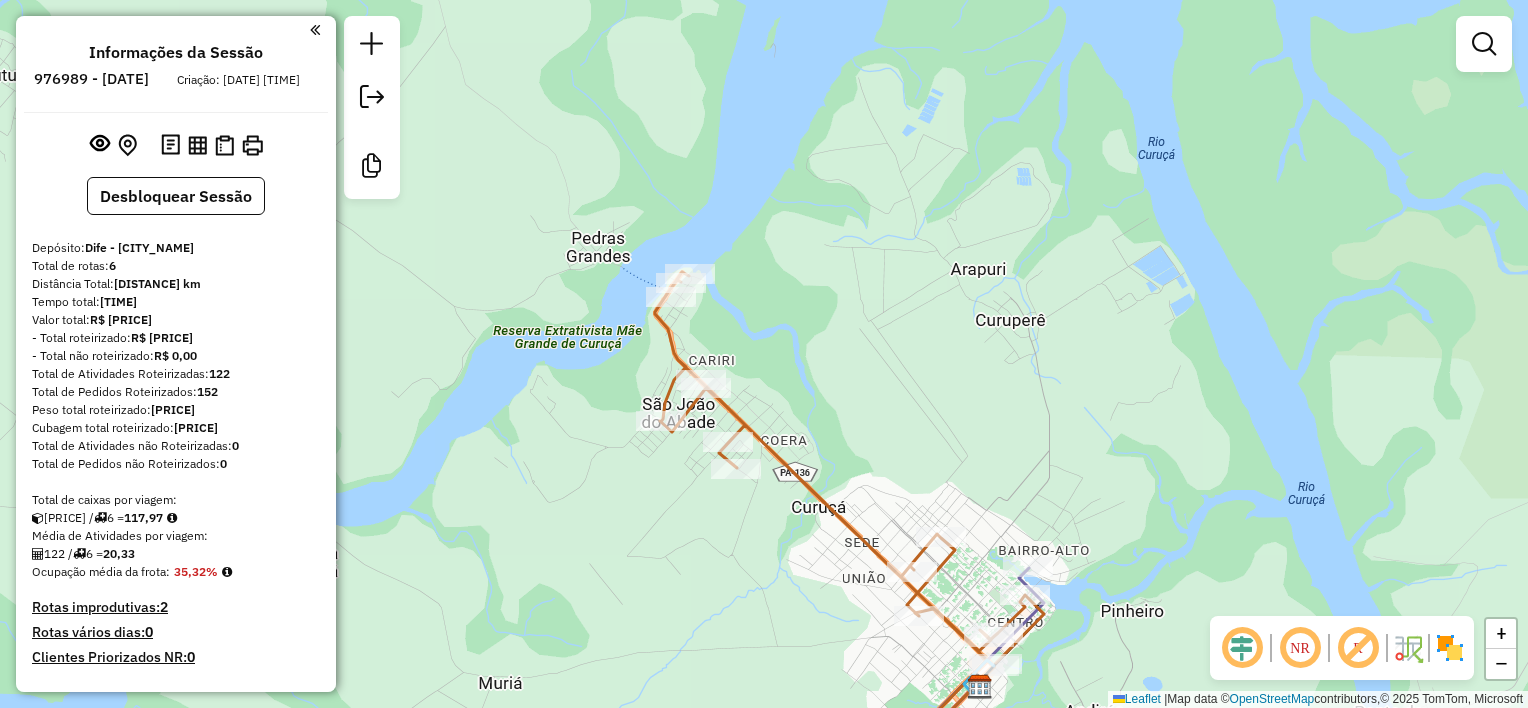 drag, startPoint x: 882, startPoint y: 229, endPoint x: 872, endPoint y: 214, distance: 18.027756 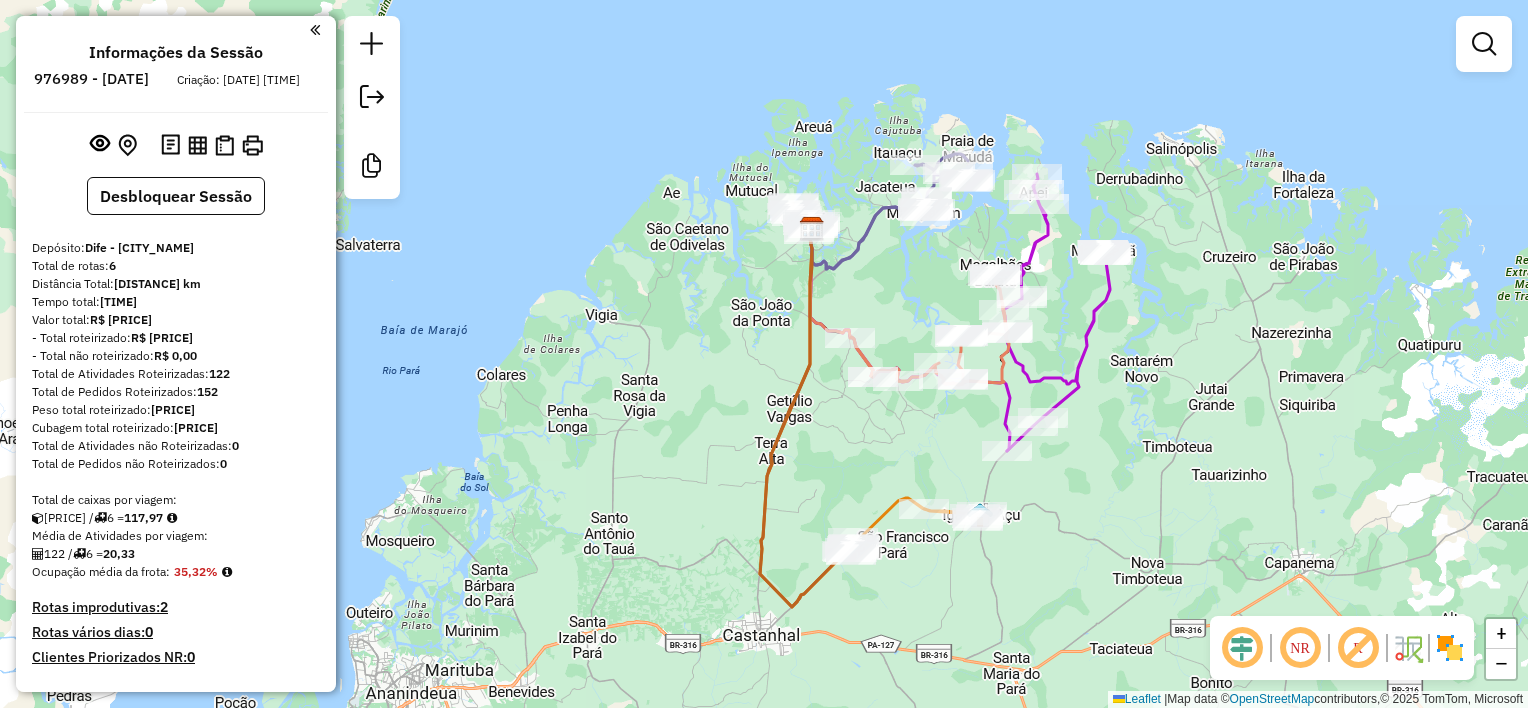 drag, startPoint x: 983, startPoint y: 436, endPoint x: 951, endPoint y: 369, distance: 74.24958 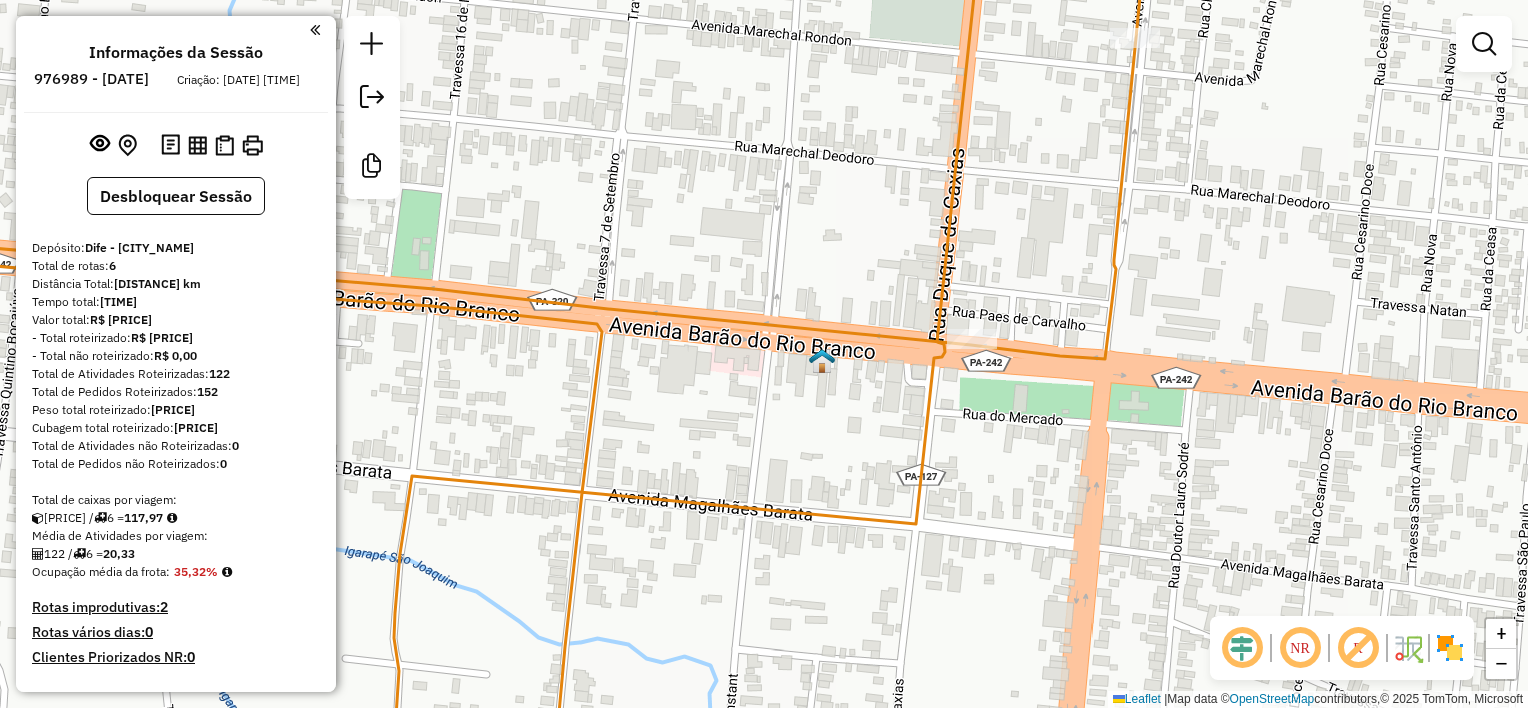 drag, startPoint x: 1035, startPoint y: 224, endPoint x: 999, endPoint y: 400, distance: 179.64409 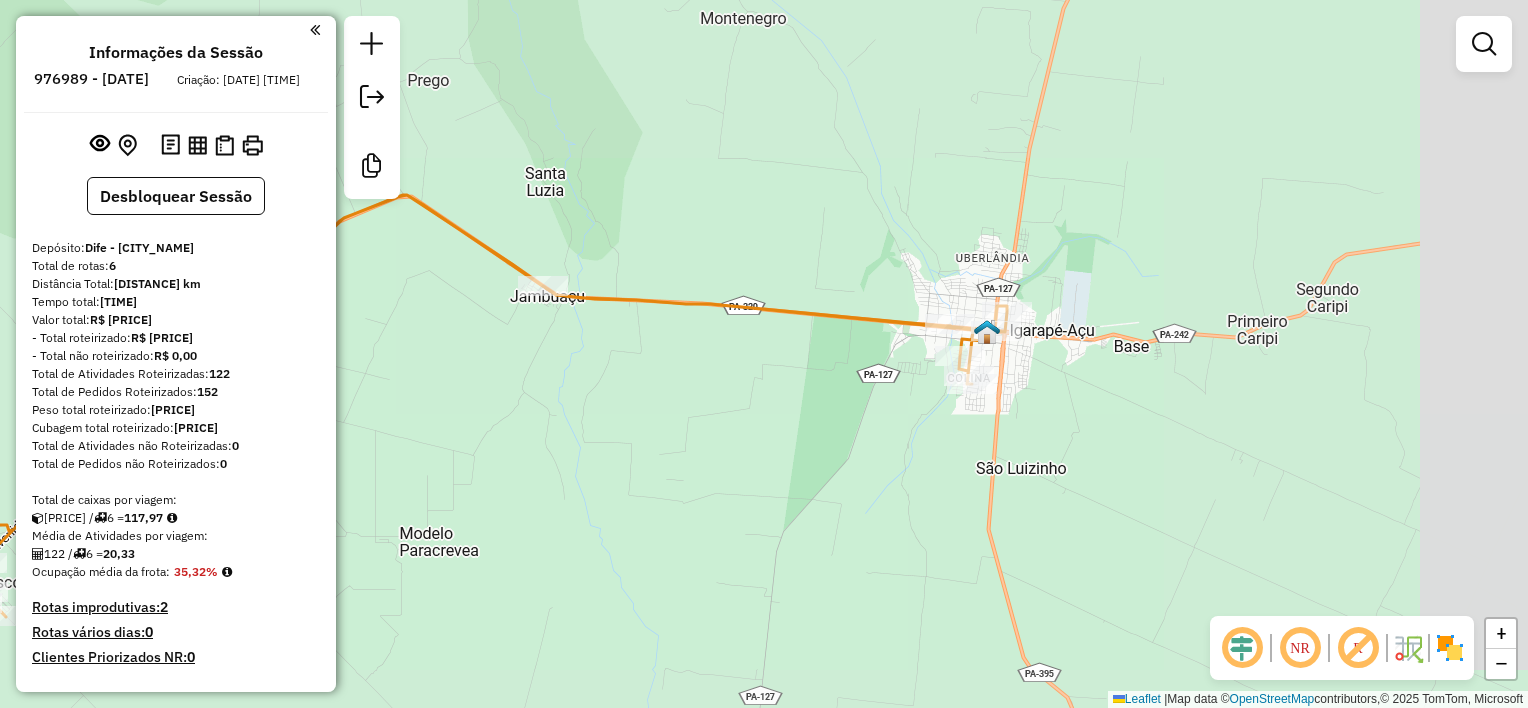 drag, startPoint x: 1073, startPoint y: 230, endPoint x: 1014, endPoint y: 323, distance: 110.13628 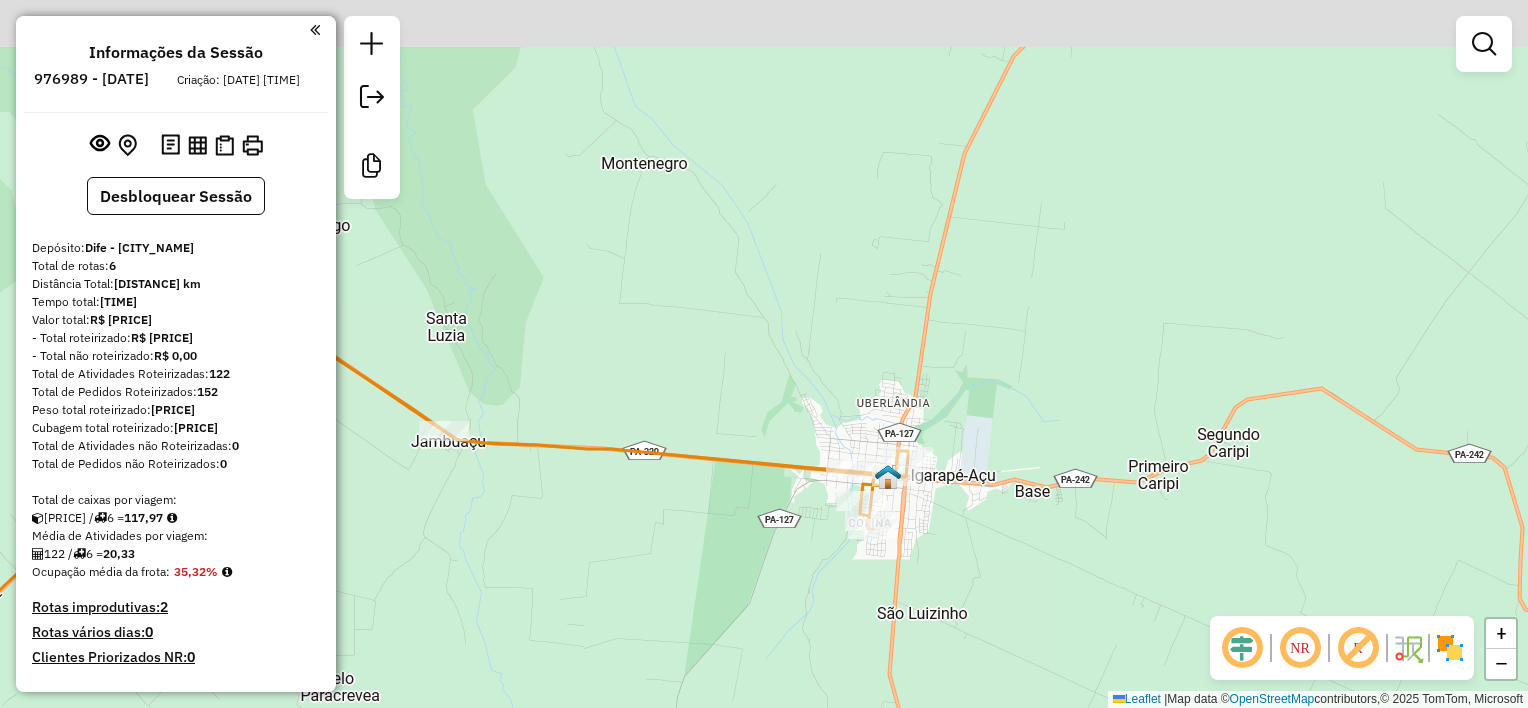 drag, startPoint x: 994, startPoint y: 292, endPoint x: 954, endPoint y: 344, distance: 65.60488 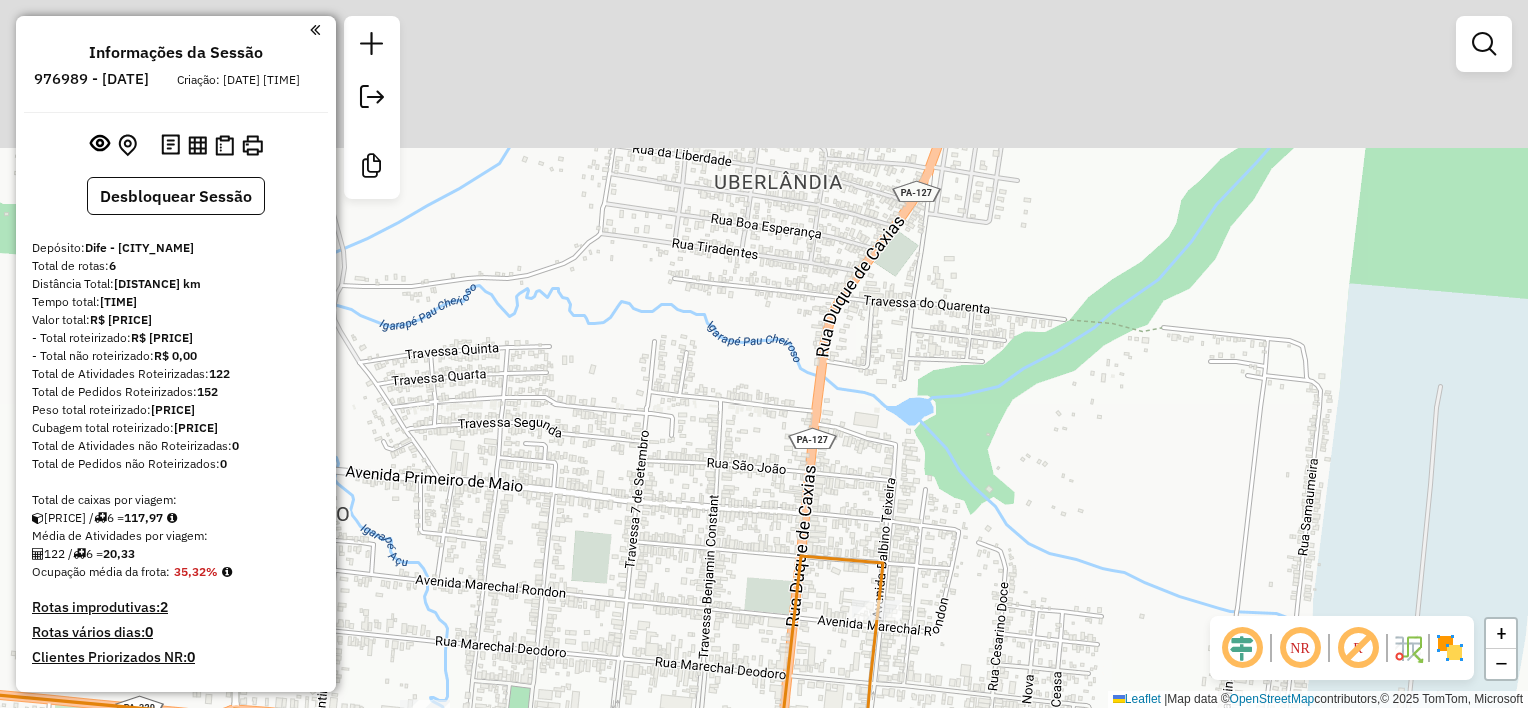 drag, startPoint x: 992, startPoint y: 324, endPoint x: 936, endPoint y: 452, distance: 139.71399 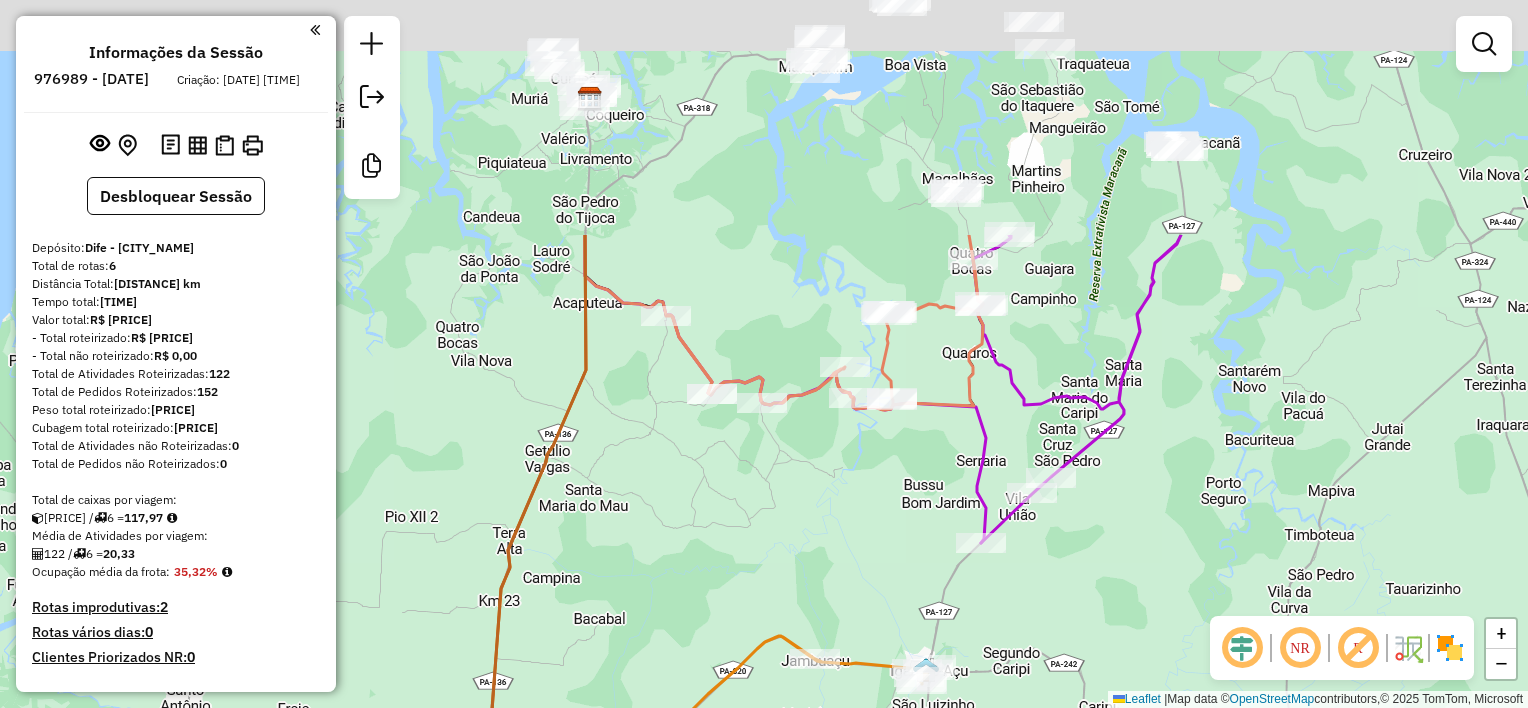 drag, startPoint x: 1006, startPoint y: 136, endPoint x: 1000, endPoint y: 426, distance: 290.06207 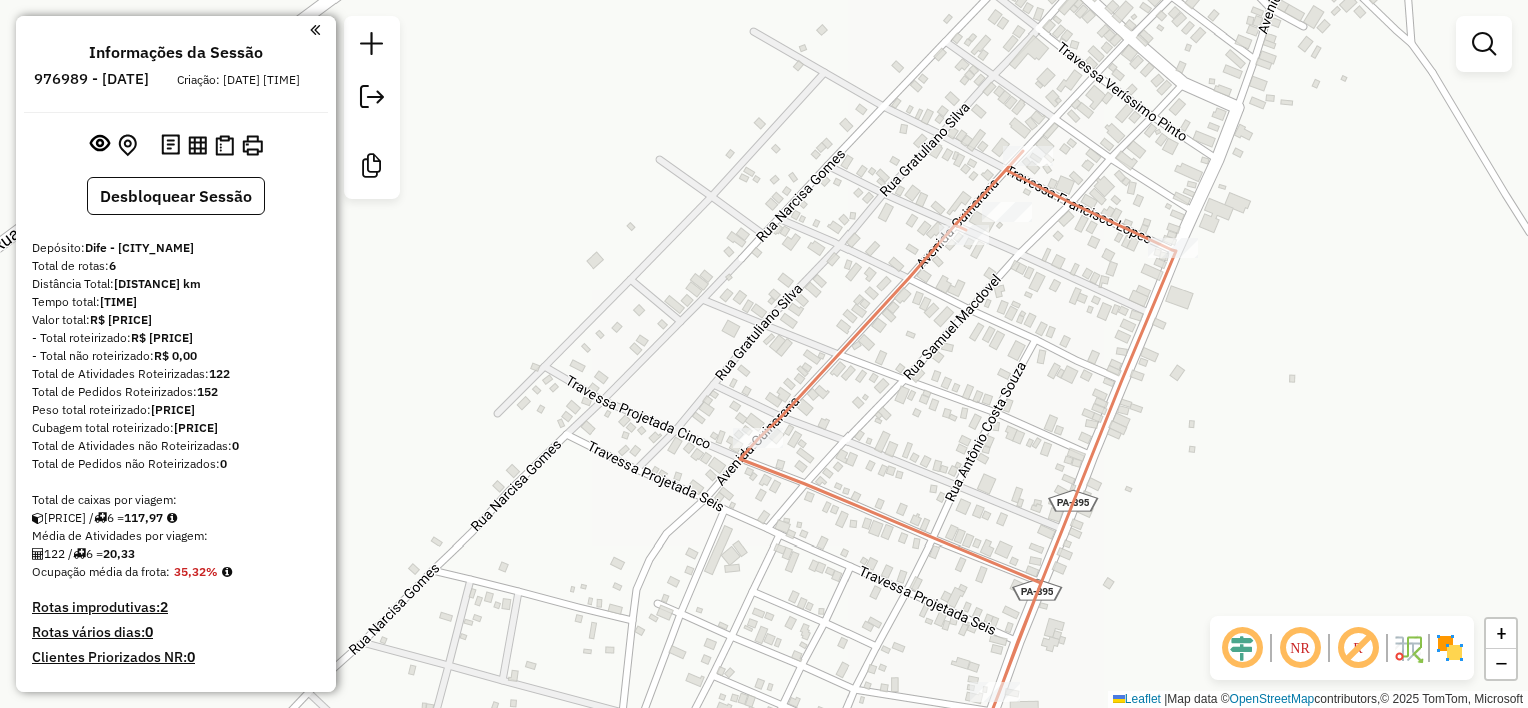 drag, startPoint x: 949, startPoint y: 312, endPoint x: 884, endPoint y: 295, distance: 67.18631 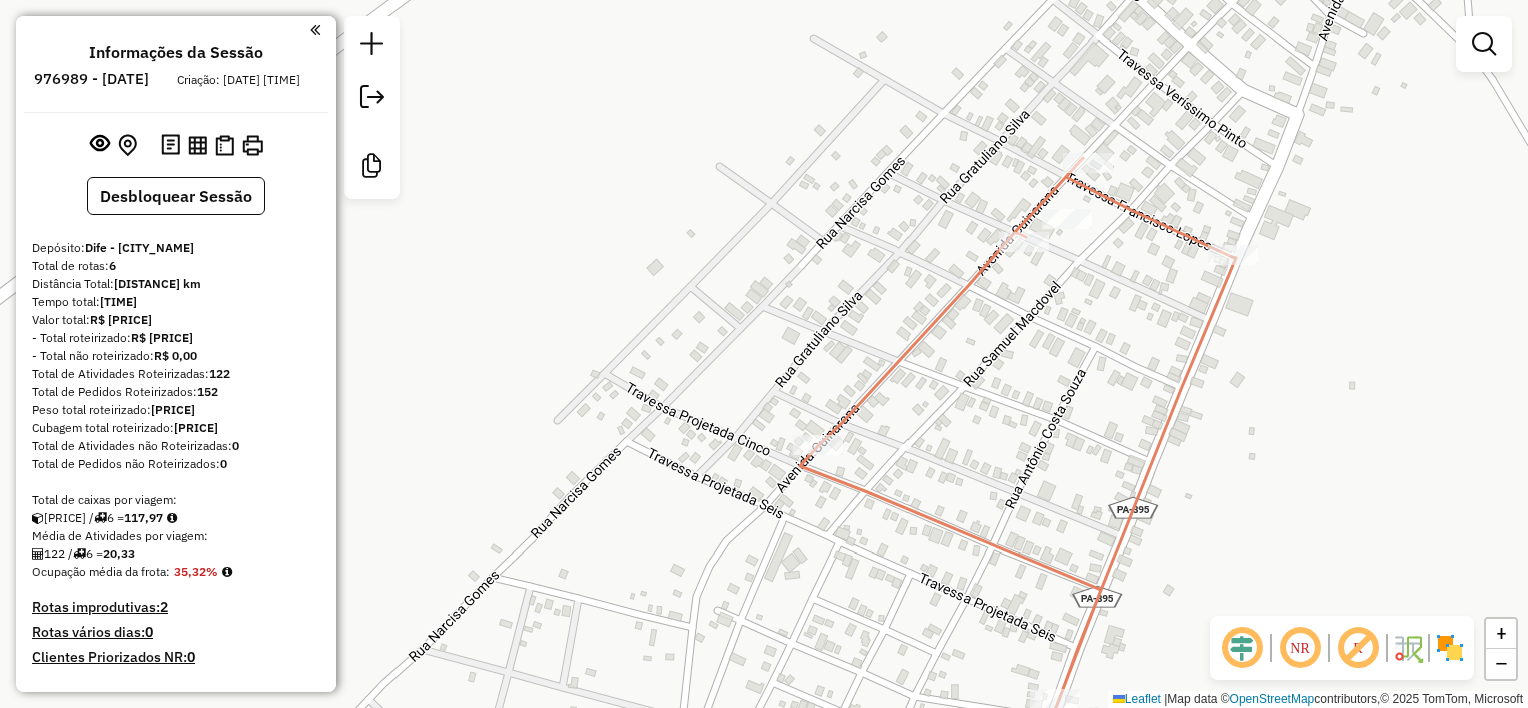 drag, startPoint x: 627, startPoint y: 387, endPoint x: 965, endPoint y: 441, distance: 342.28644 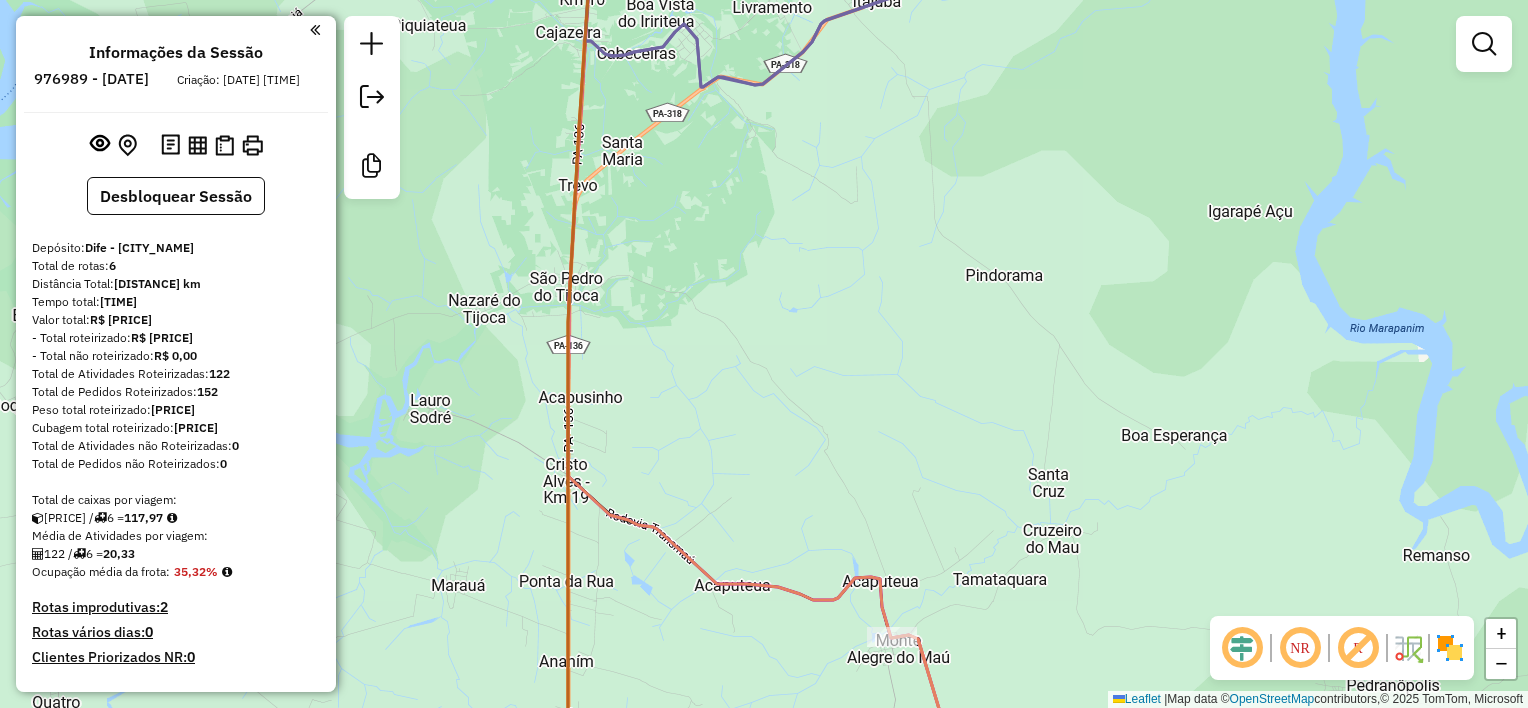 drag, startPoint x: 872, startPoint y: 480, endPoint x: 744, endPoint y: 215, distance: 294.29407 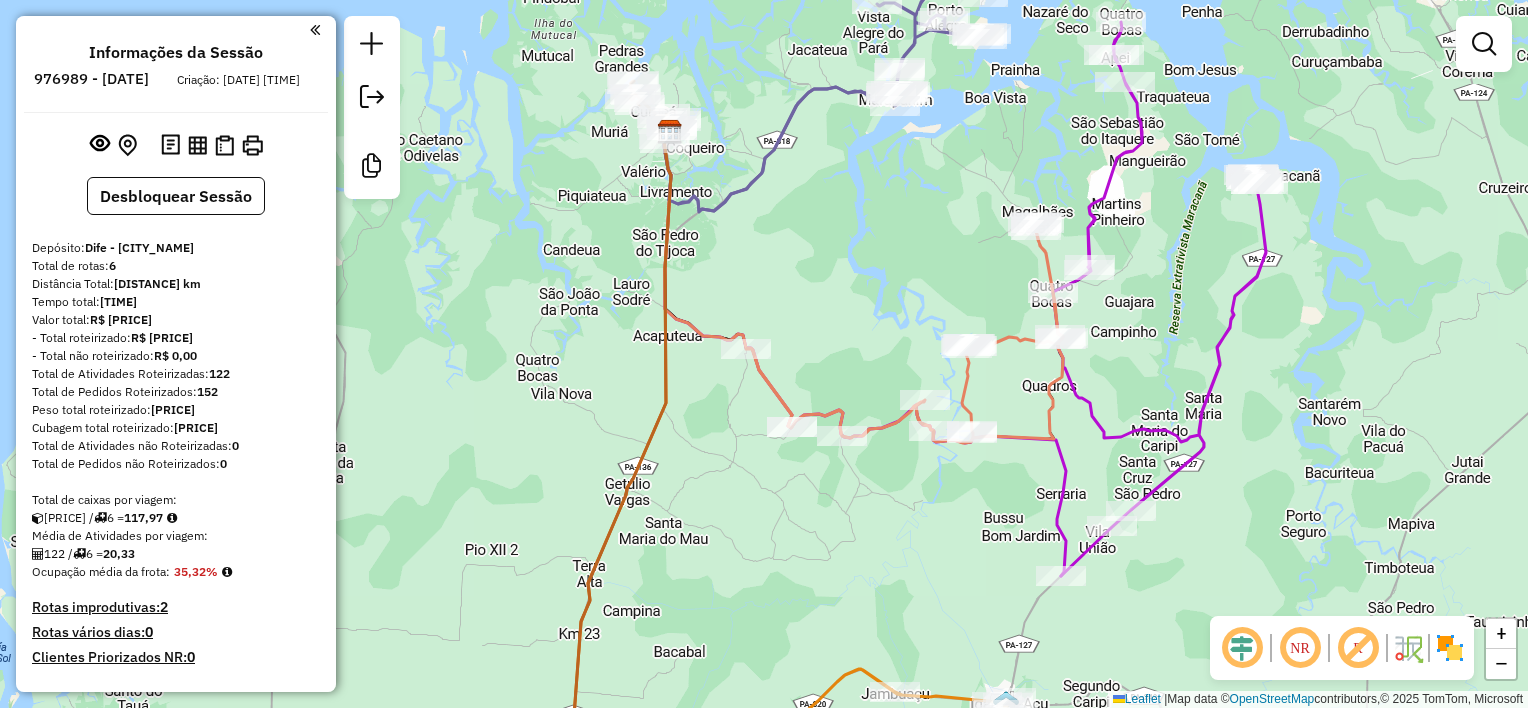 drag, startPoint x: 931, startPoint y: 299, endPoint x: 892, endPoint y: 288, distance: 40.5216 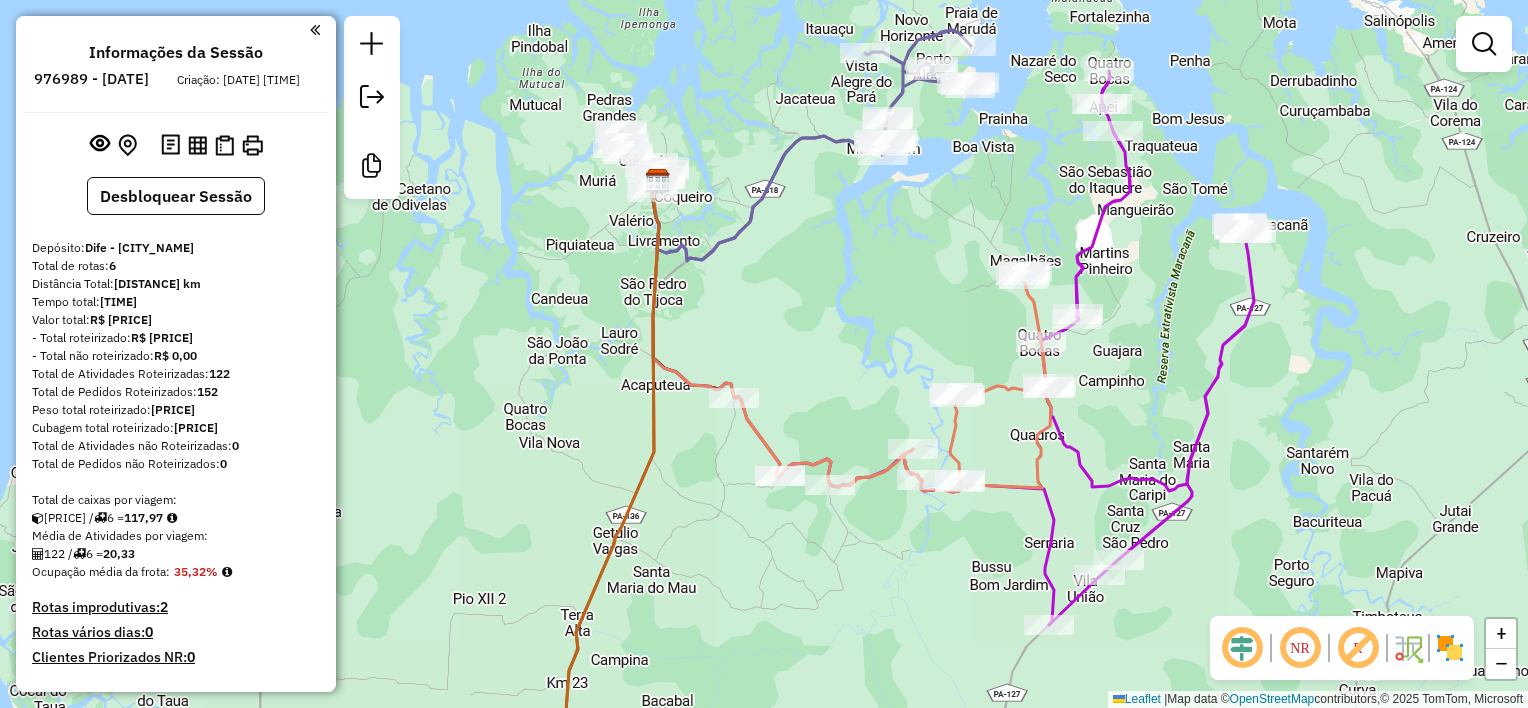 drag, startPoint x: 721, startPoint y: 208, endPoint x: 747, endPoint y: 271, distance: 68.154236 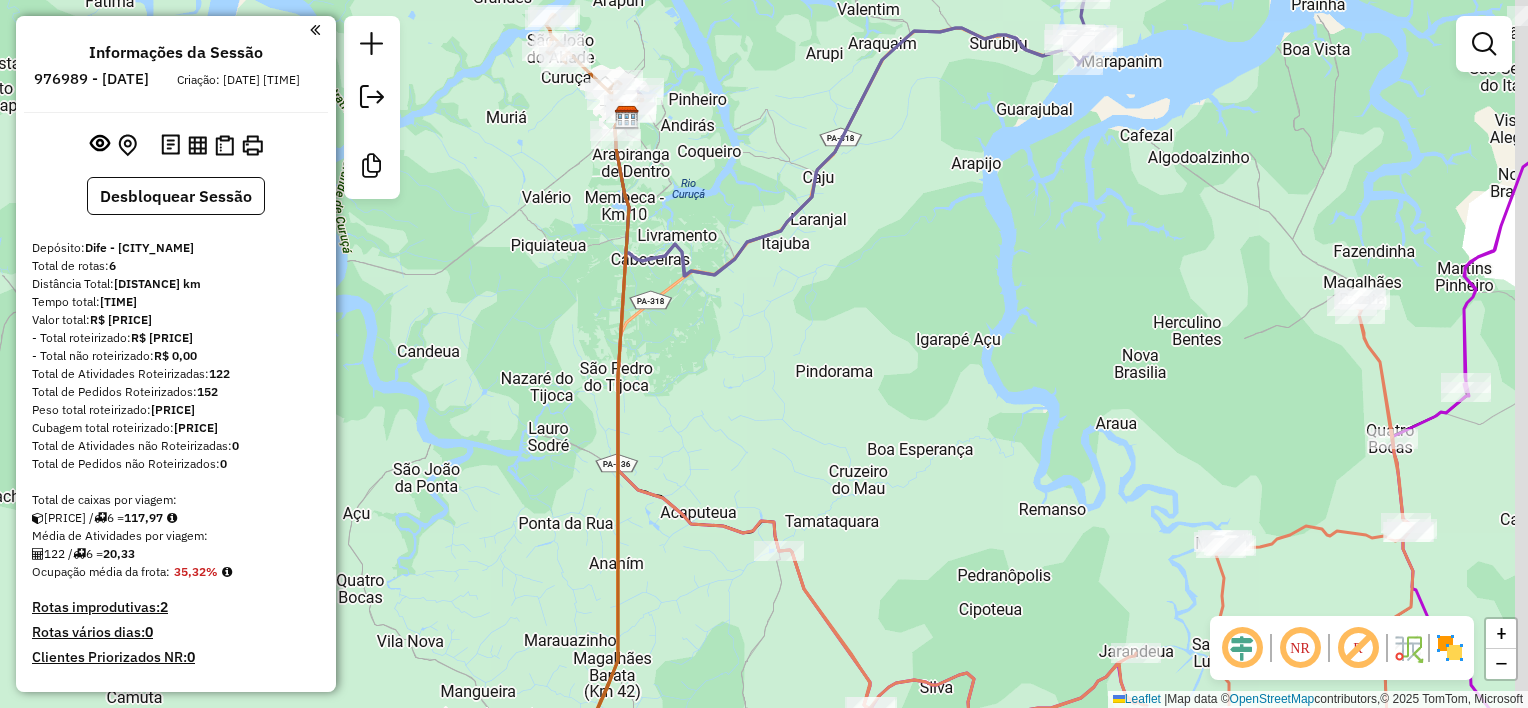 drag, startPoint x: 924, startPoint y: 546, endPoint x: 715, endPoint y: 109, distance: 484.40686 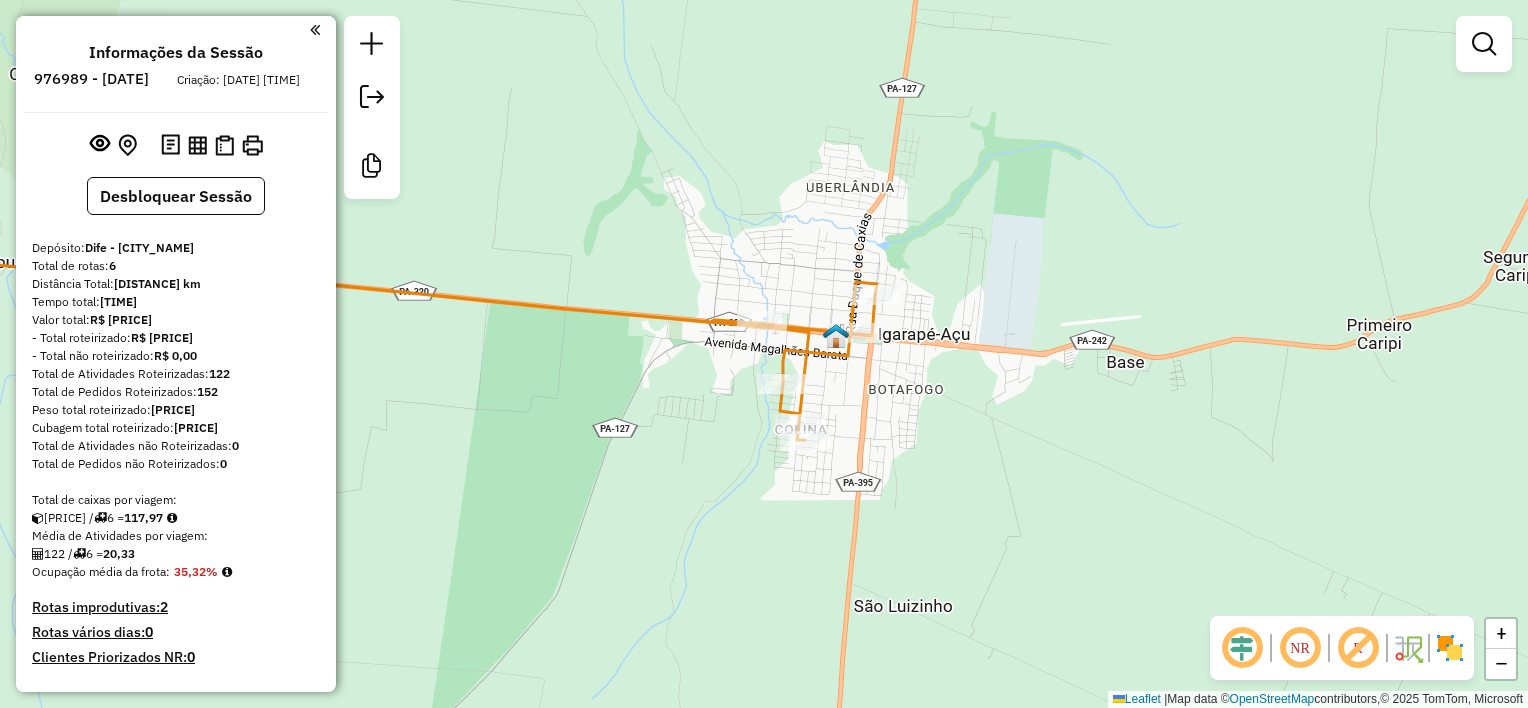 drag, startPoint x: 668, startPoint y: 317, endPoint x: 824, endPoint y: 510, distance: 248.16325 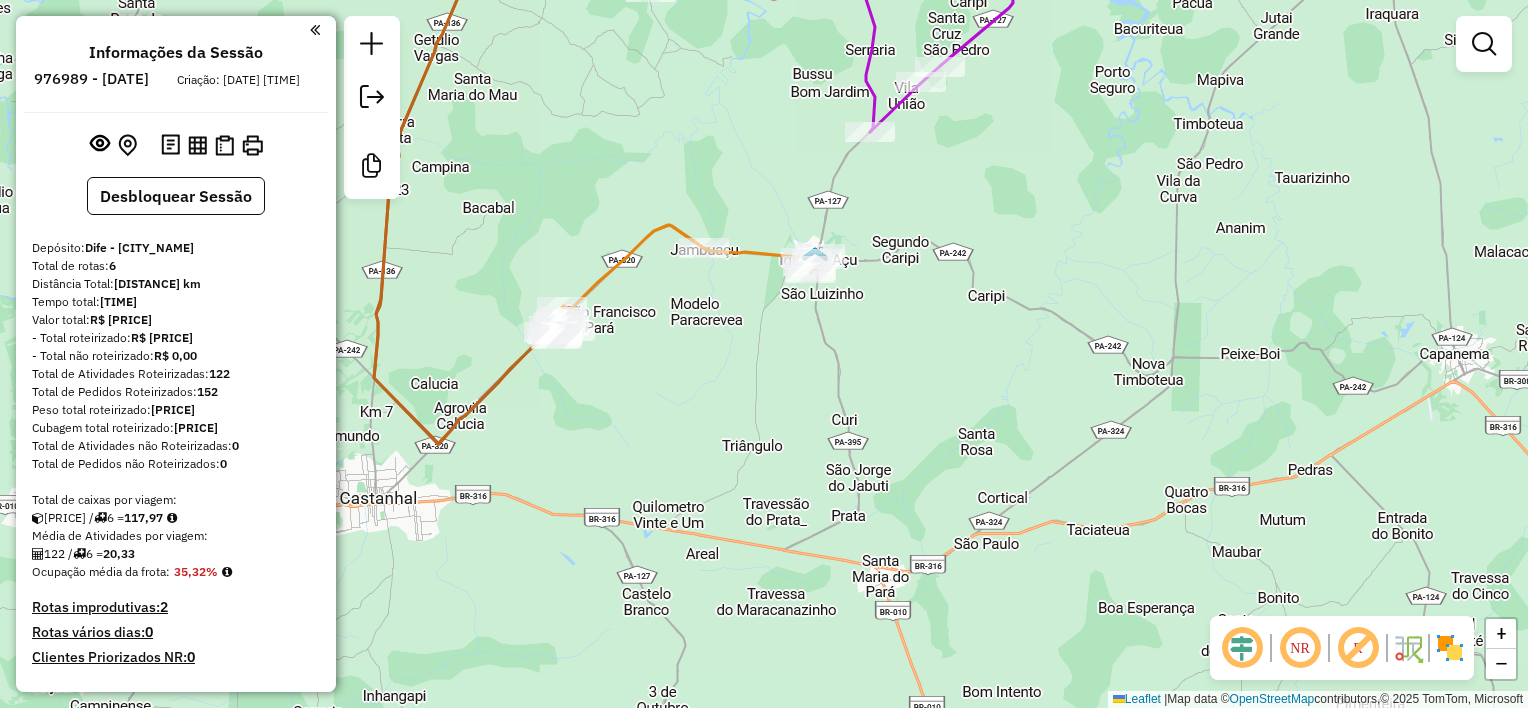 drag, startPoint x: 771, startPoint y: 127, endPoint x: 807, endPoint y: 428, distance: 303.14517 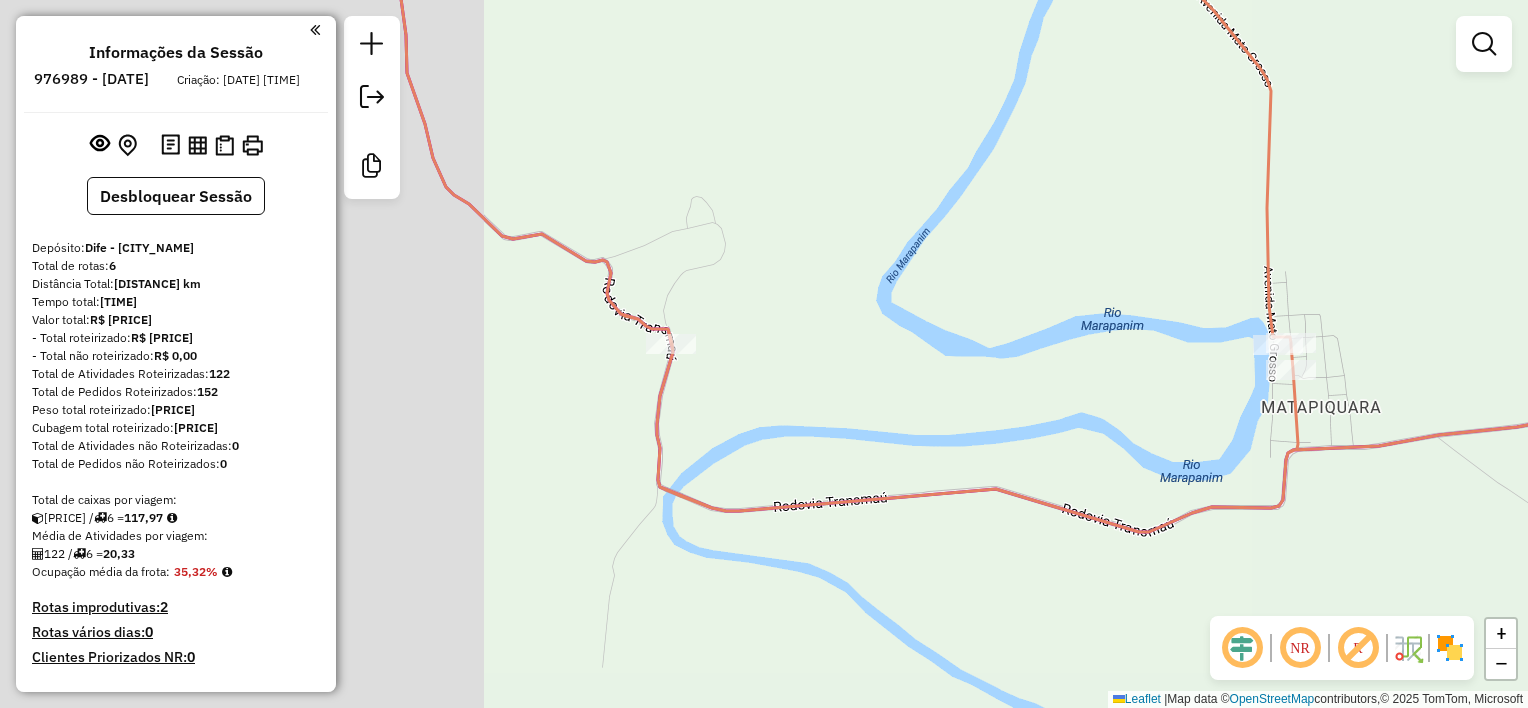 drag, startPoint x: 693, startPoint y: 344, endPoint x: 1484, endPoint y: 438, distance: 796.56573 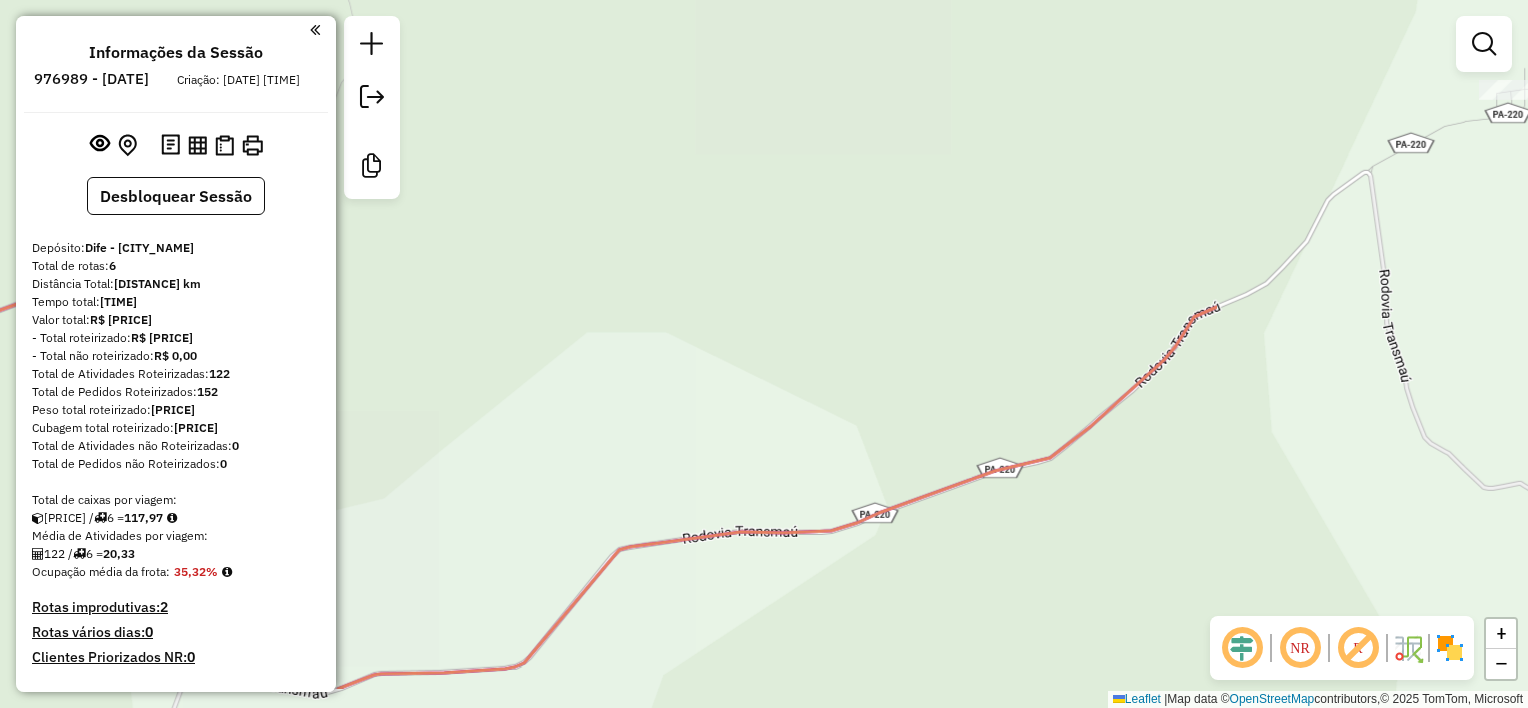 drag, startPoint x: 1240, startPoint y: 485, endPoint x: 684, endPoint y: 348, distance: 572.6299 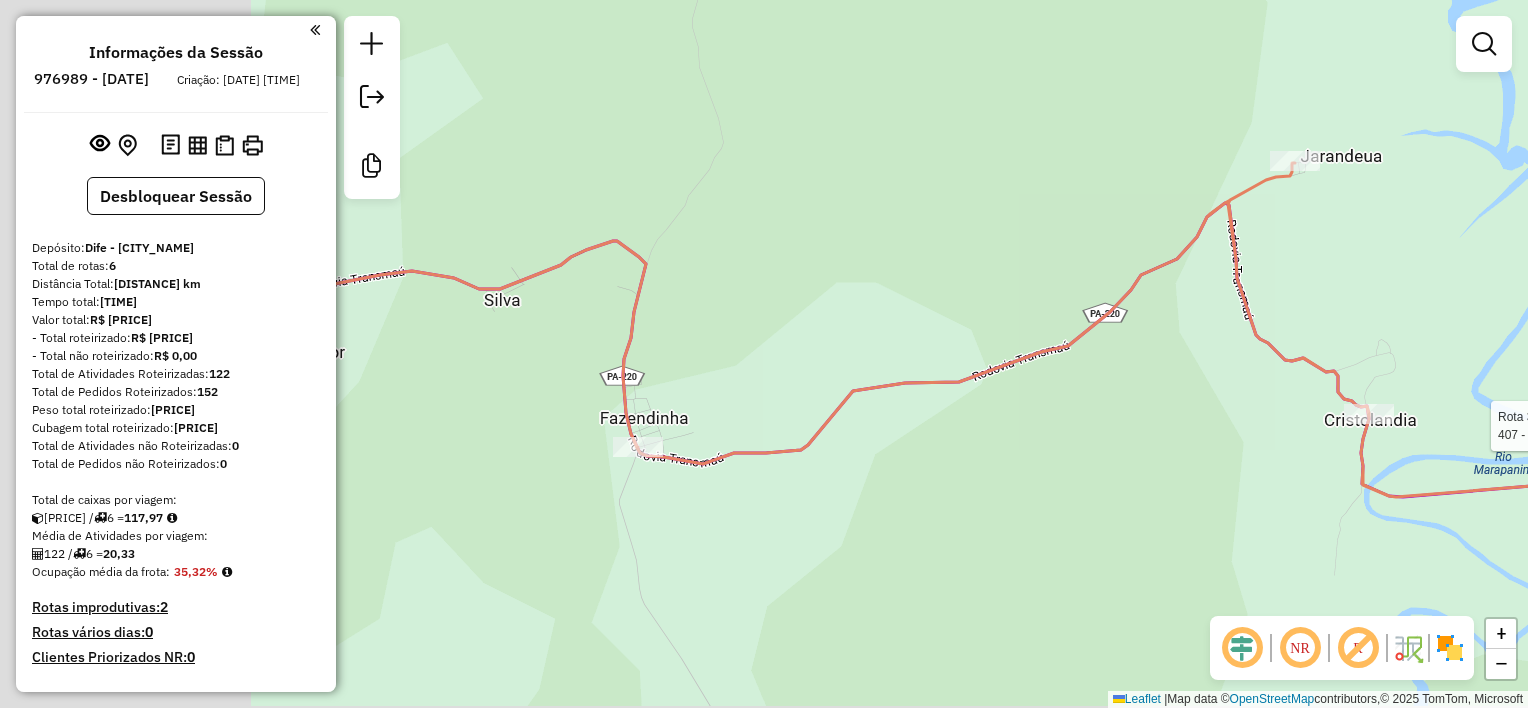 drag, startPoint x: 1031, startPoint y: 360, endPoint x: 1344, endPoint y: 351, distance: 313.12936 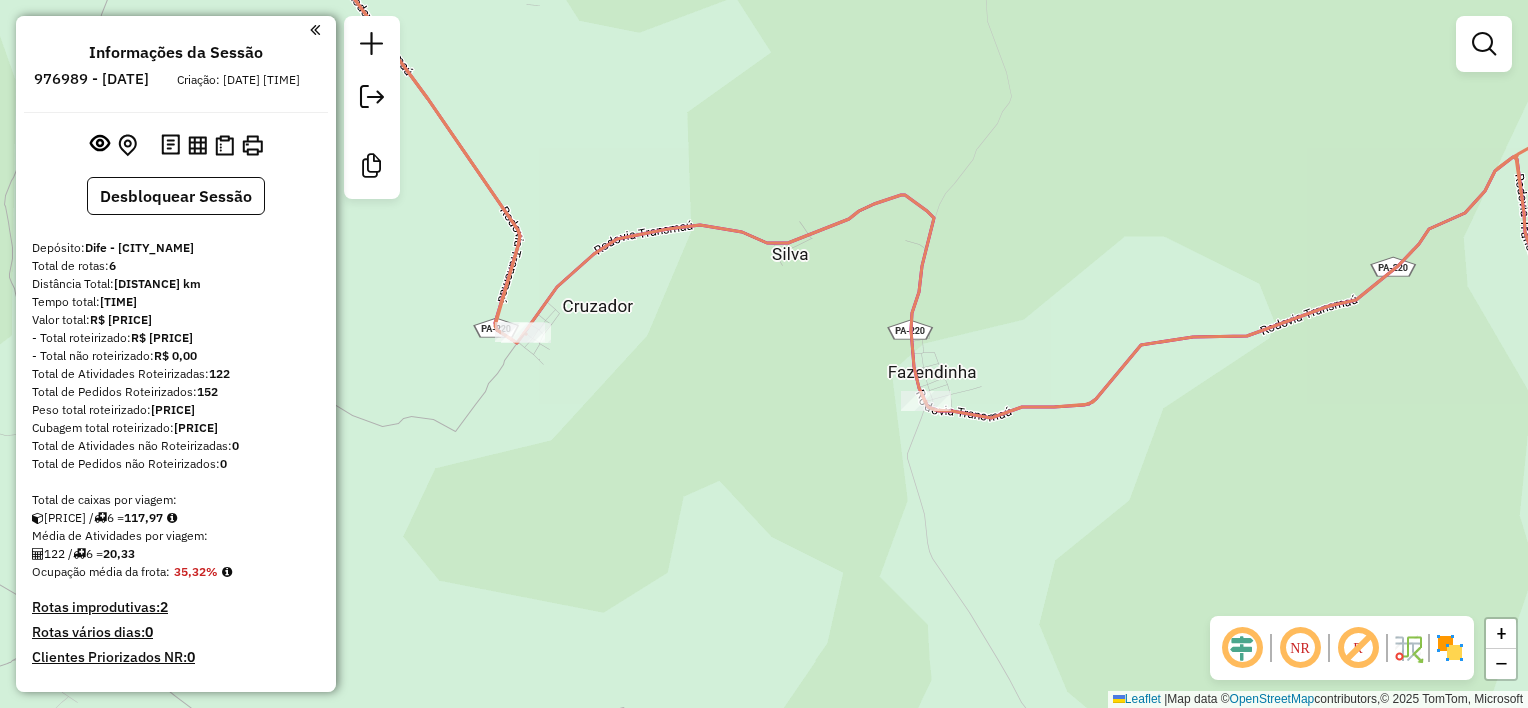 drag, startPoint x: 863, startPoint y: 417, endPoint x: 770, endPoint y: 380, distance: 100.08996 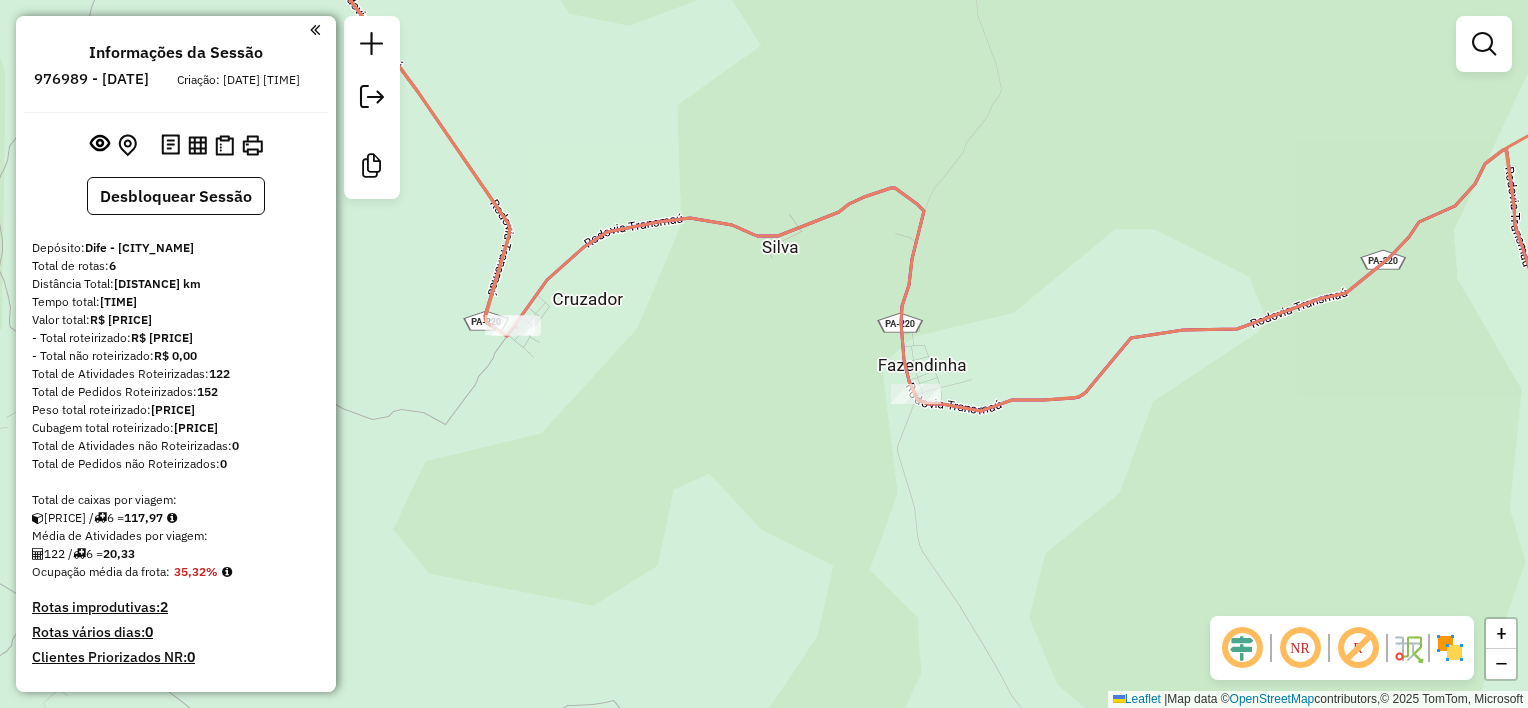 click on "Rota 3 - Placa [PLATE]  407 - [BUSINESS_NAME] Janela de atendimento Grade de atendimento Capacidade Transportadoras Veículos Cliente Pedidos  Rotas Selecione os dias de semana para filtrar as janelas de atendimento  Seg   Ter   Qua   Qui   Sex   Sáb   Dom  Informe o período da janela de atendimento: De: Até:  Filtrar exatamente a janela do cliente  Considerar janela de atendimento padrão  Selecione os dias de semana para filtrar as grades de atendimento  Seg   Ter   Qua   Qui   Sex   Sáb   Dom   Considerar clientes sem dia de atendimento cadastrado  Clientes fora do dia de atendimento selecionado Filtrar as atividades entre os valores definidos abaixo:  Peso mínimo:   Peso máximo:   Cubagem mínima:   Cubagem máxima:   De:   Até:  Filtrar as atividades entre o tempo de atendimento definido abaixo:  De:   Até:   Considerar capacidade total dos clientes não roteirizados Transportadora: Selecione um ou mais itens Tipo de veículo: Selecione um ou mais itens Veículo: Selecione um ou mais itens +" 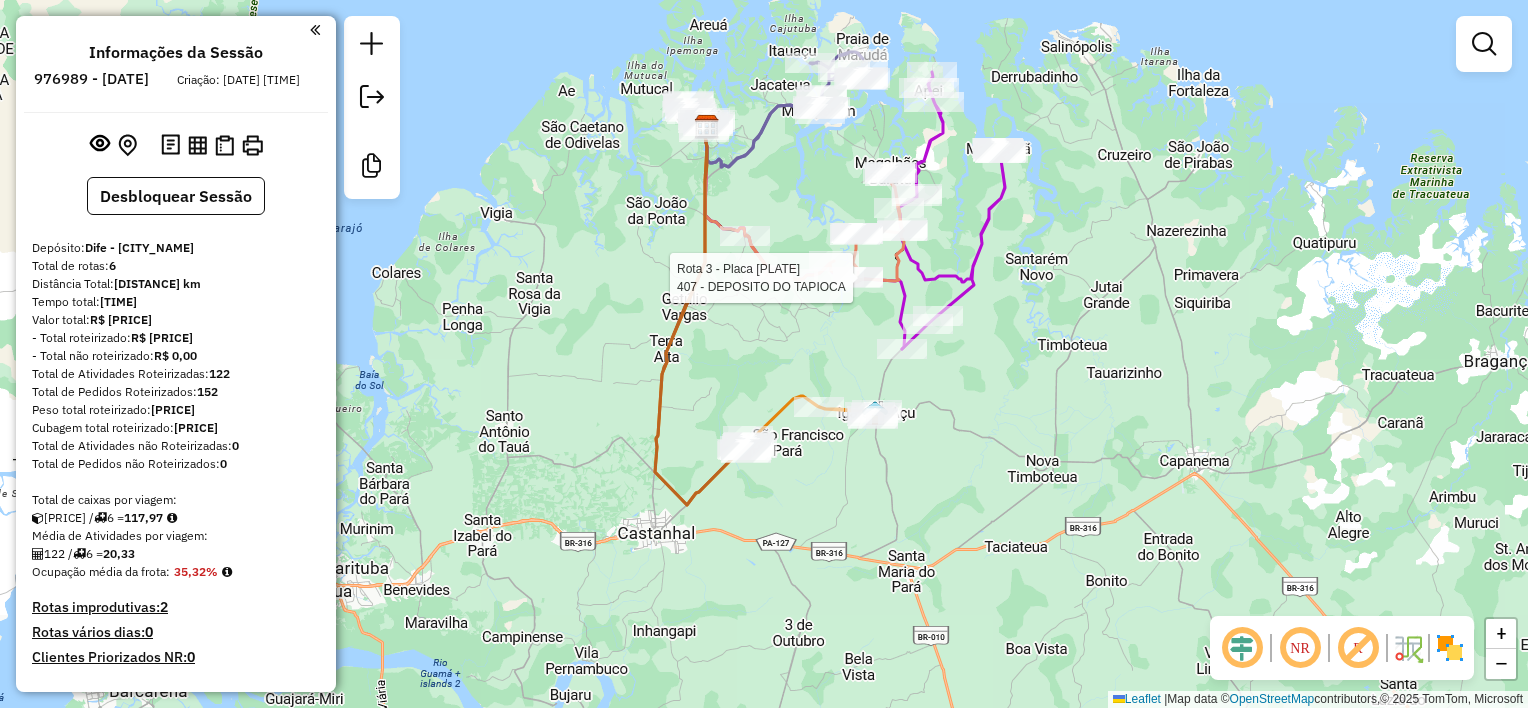 drag, startPoint x: 684, startPoint y: 388, endPoint x: 770, endPoint y: 318, distance: 110.88733 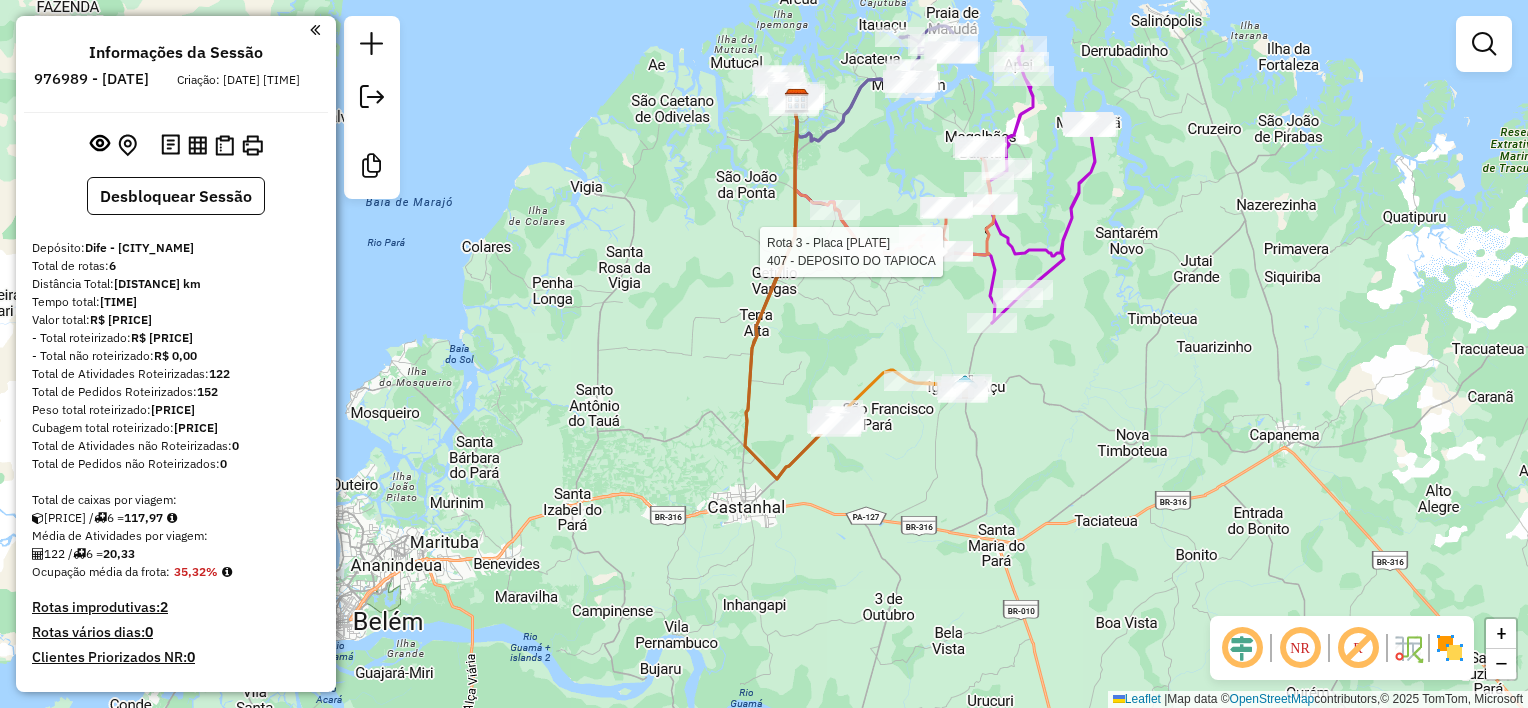 drag, startPoint x: 768, startPoint y: 310, endPoint x: 764, endPoint y: 300, distance: 10.770329 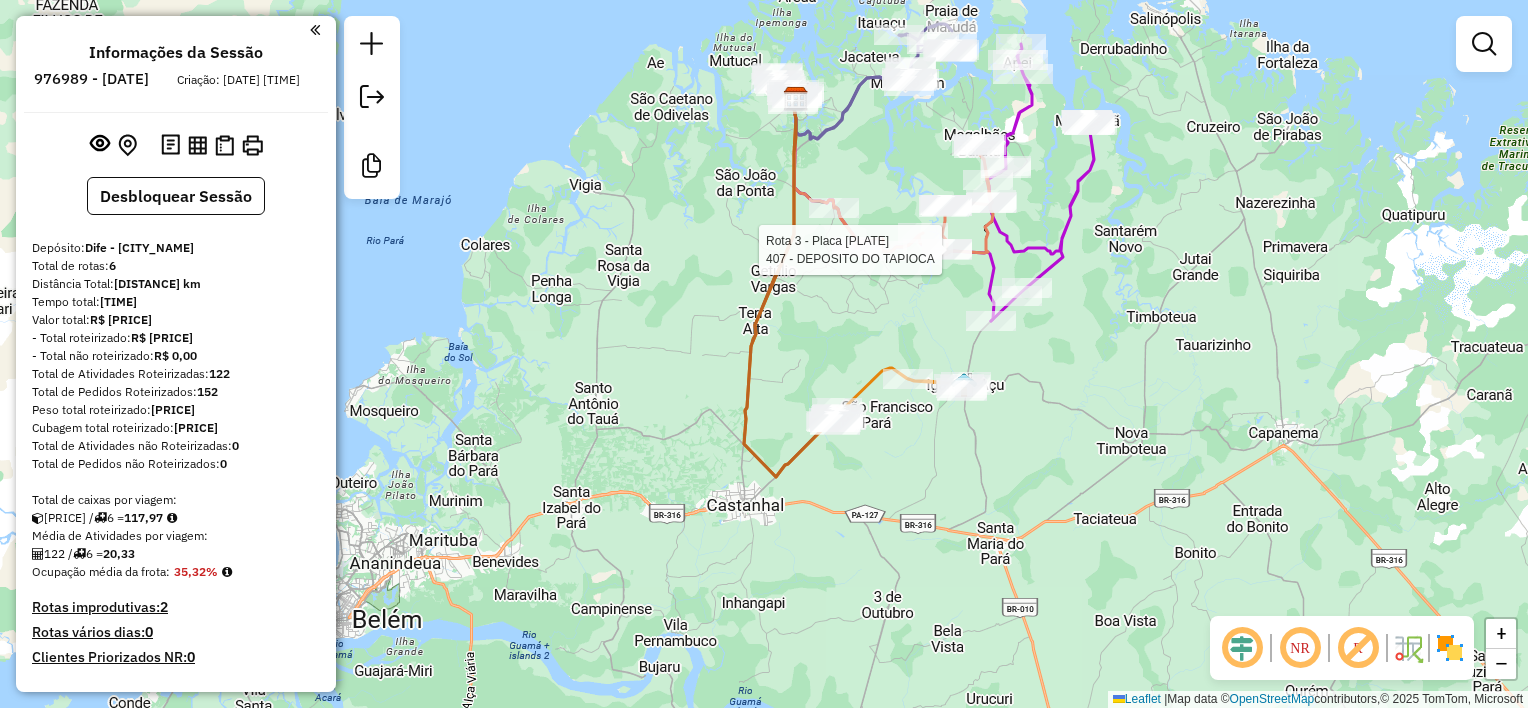 drag, startPoint x: 631, startPoint y: 299, endPoint x: 697, endPoint y: 407, distance: 126.57014 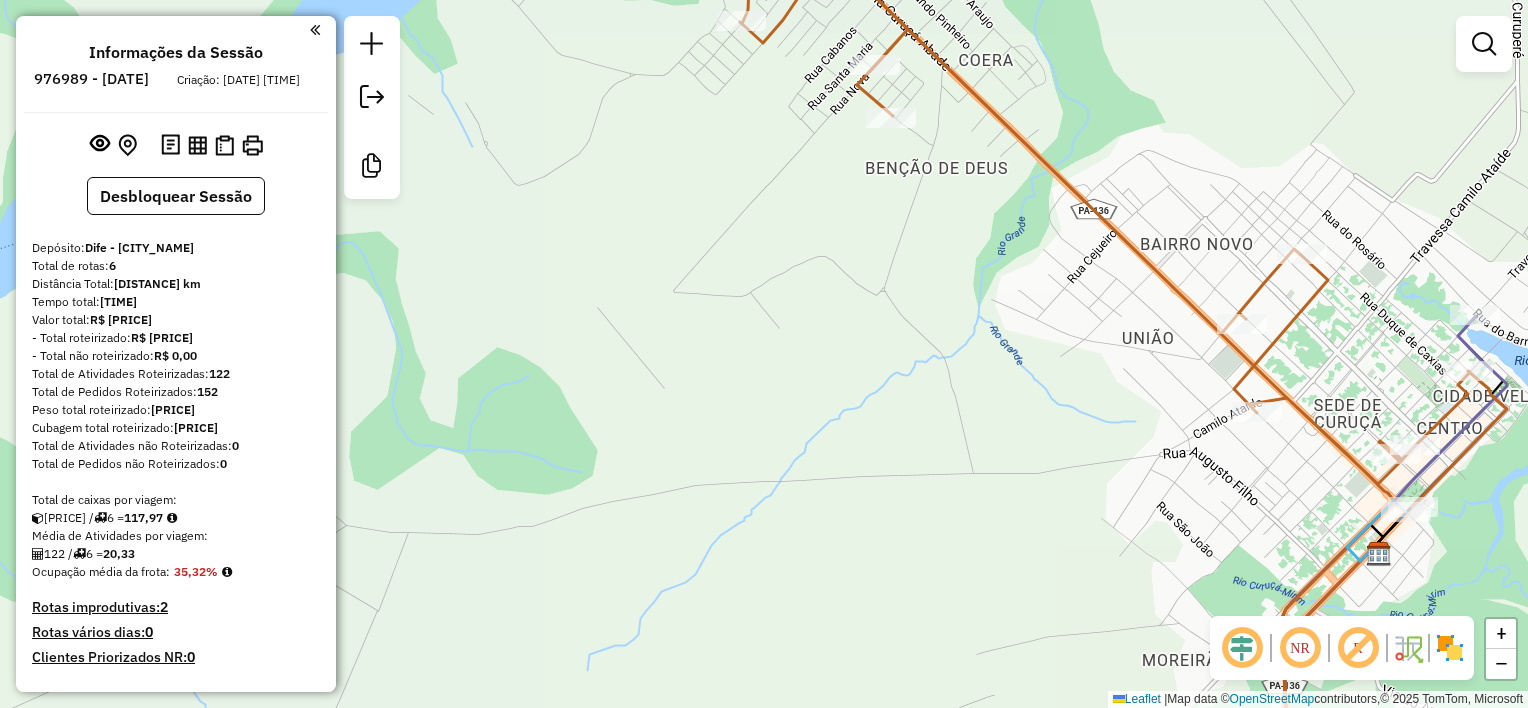 drag, startPoint x: 1291, startPoint y: 327, endPoint x: 921, endPoint y: 256, distance: 376.75058 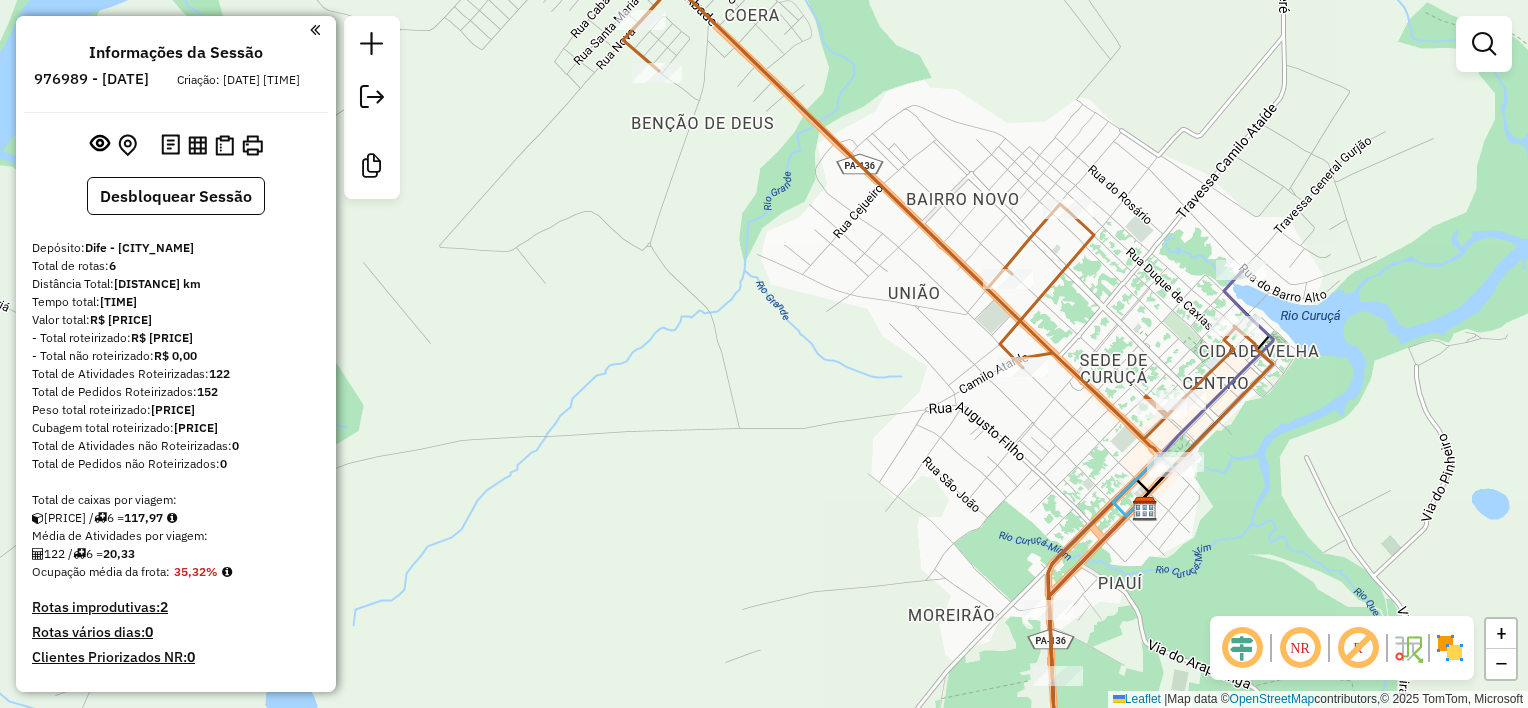 drag, startPoint x: 936, startPoint y: 390, endPoint x: 839, endPoint y: 308, distance: 127.01575 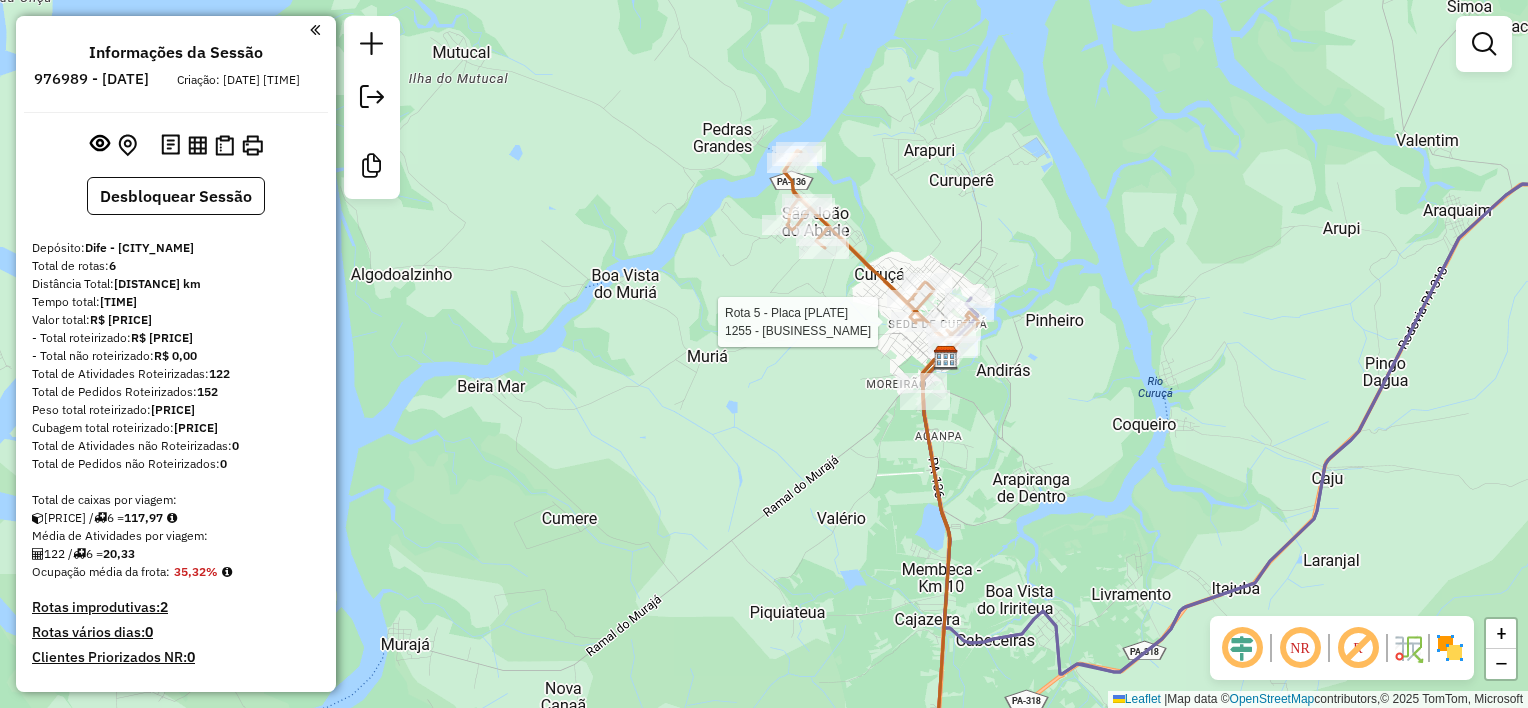 select on "**********" 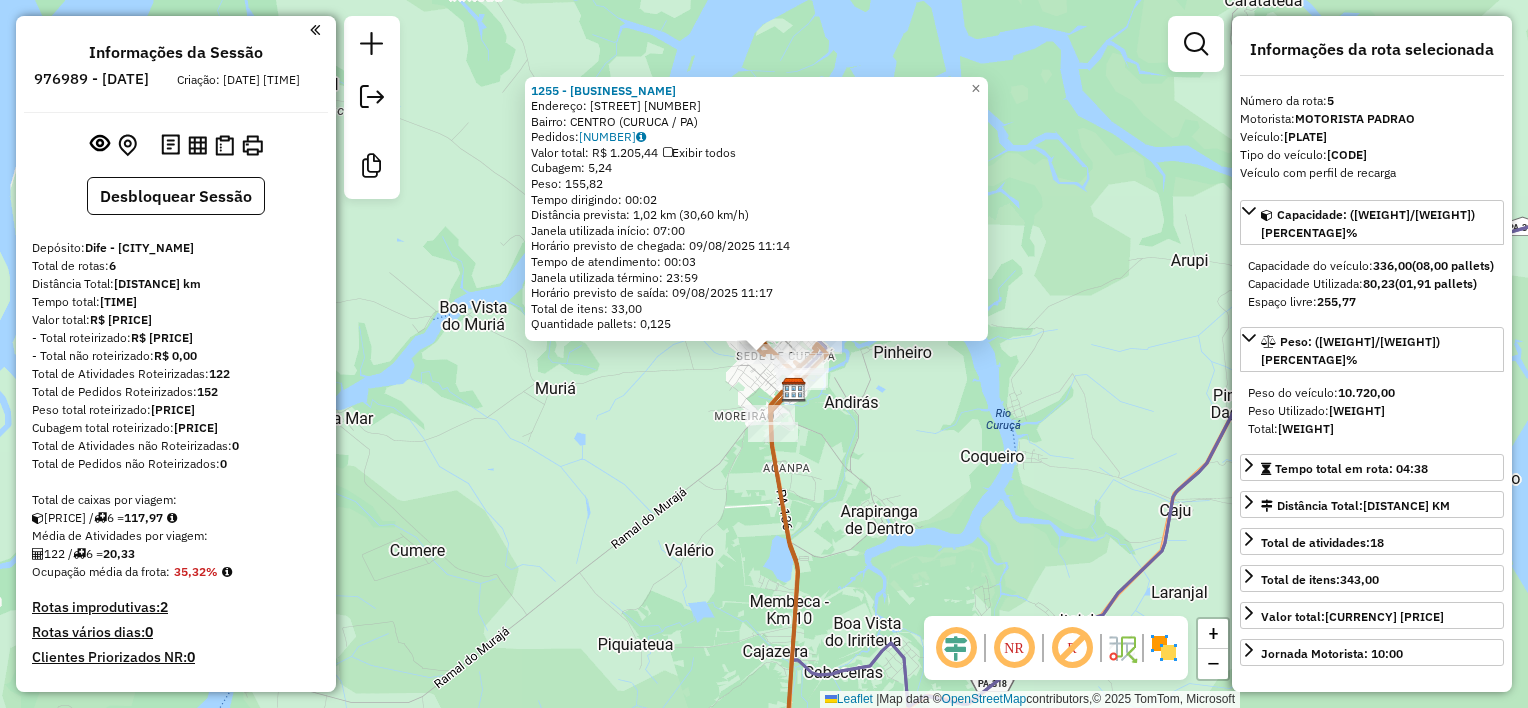 scroll, scrollTop: 708, scrollLeft: 0, axis: vertical 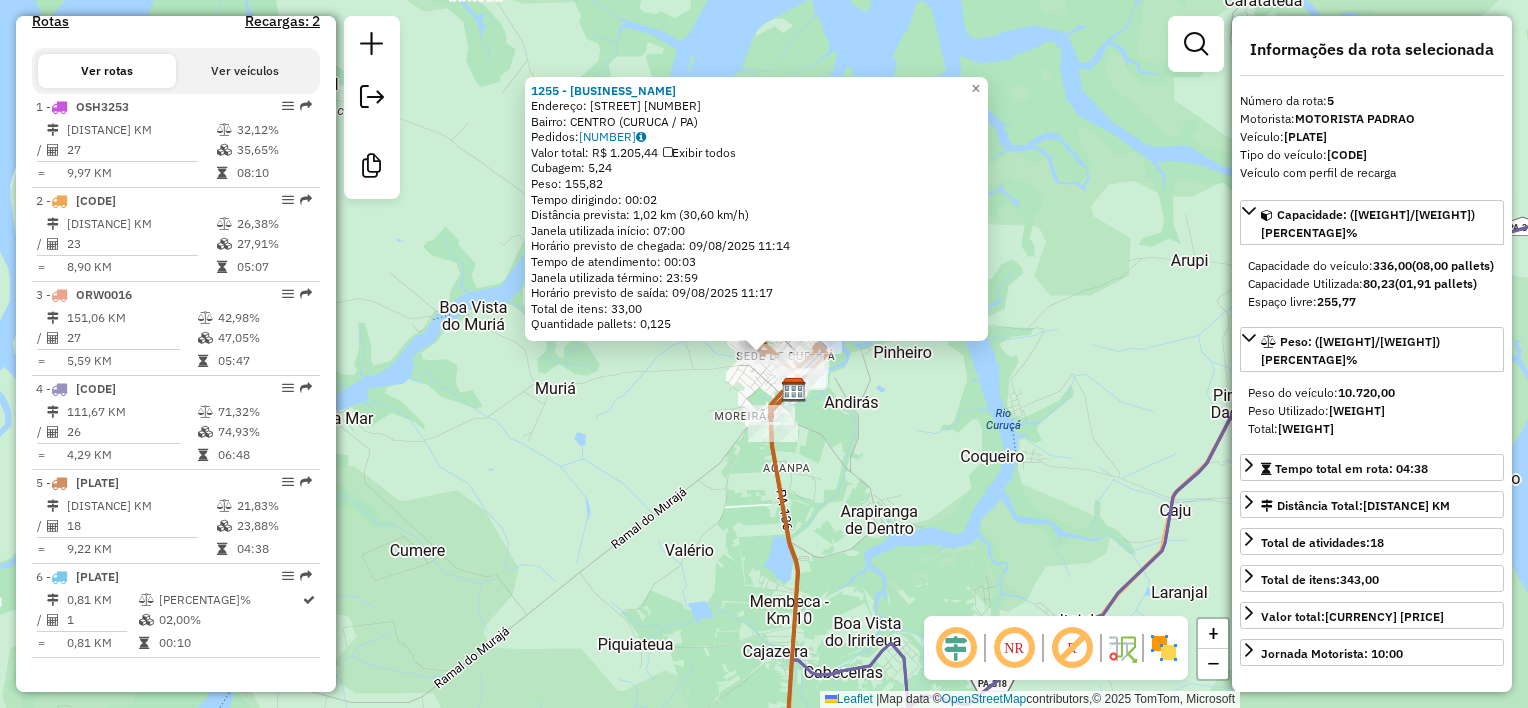 click on "1255 - [BUSINESS_NAME]  Endereço:  [STREET] [NUMBER]   Bairro: [NEIGHBORHOOD] ([MUNICIPALITY] / [STATE])   Pedidos:  08051565   Valor total: R$ [PRICE]   Exibir todos   Cubagem: [CUBAGE]  Peso: [WEIGHT]  Tempo dirigindo: [TIME]   Distância prevista: [DISTANCE] km ([SPEED] km/h)   Janela utilizada início: [TIME]   Horário previsto de chegada: [DATE] [TIME]   Tempo de atendimento: [TIME]   Janela utilizada término: [TIME]   Horário previsto de saída: [DATE] [TIME]   Total de itens: [QUANTITY]   Quantidade pallets: [QUANTITY]  × Janela de atendimento Grade de atendimento Capacidade Transportadoras Veículos Cliente Pedidos  Rotas Selecione os dias de semana para filtrar as janelas de atendimento  Seg   Ter   Qua   Qui   Sex   Sáb   Dom  Informe o período da janela de atendimento: De: Até:  Filtrar exatamente a janela do cliente  Considerar janela de atendimento padrão  Selecione os dias de semana para filtrar as grades de atendimento  Seg   Ter   Qua   Qui   Sex   Sáb   Dom   Considerar clientes sem dia de atendimento cadastrado  De:" 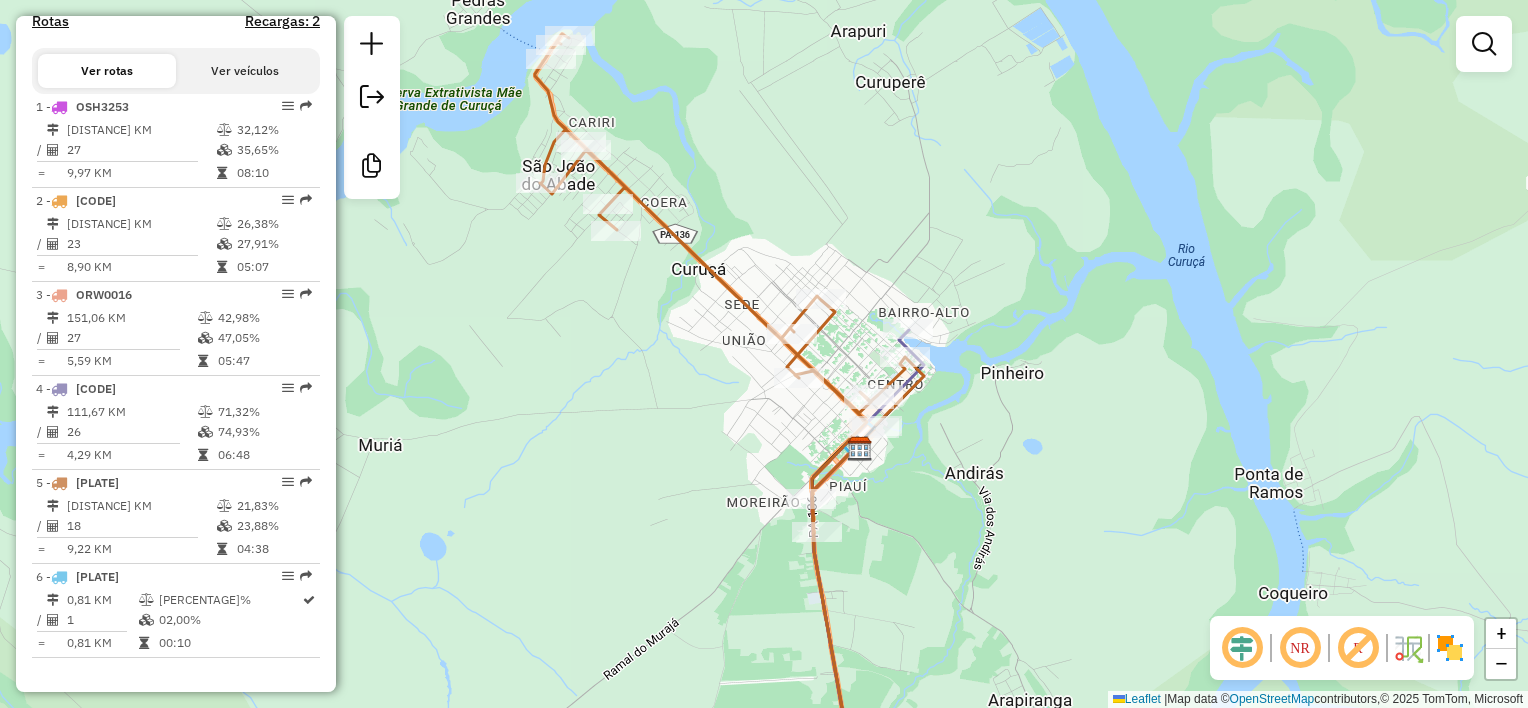 drag, startPoint x: 708, startPoint y: 341, endPoint x: 742, endPoint y: 350, distance: 35.17101 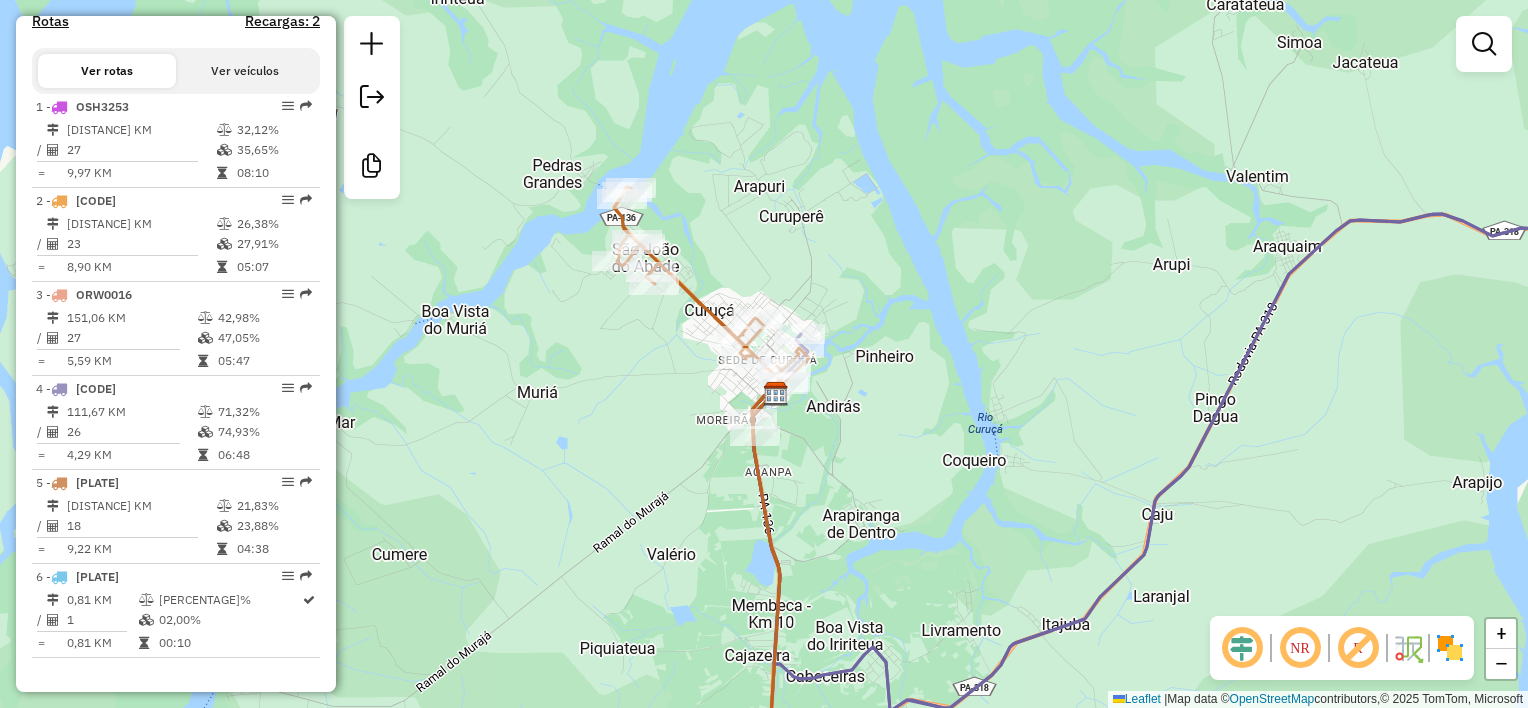 drag, startPoint x: 796, startPoint y: 317, endPoint x: 756, endPoint y: 150, distance: 171.72362 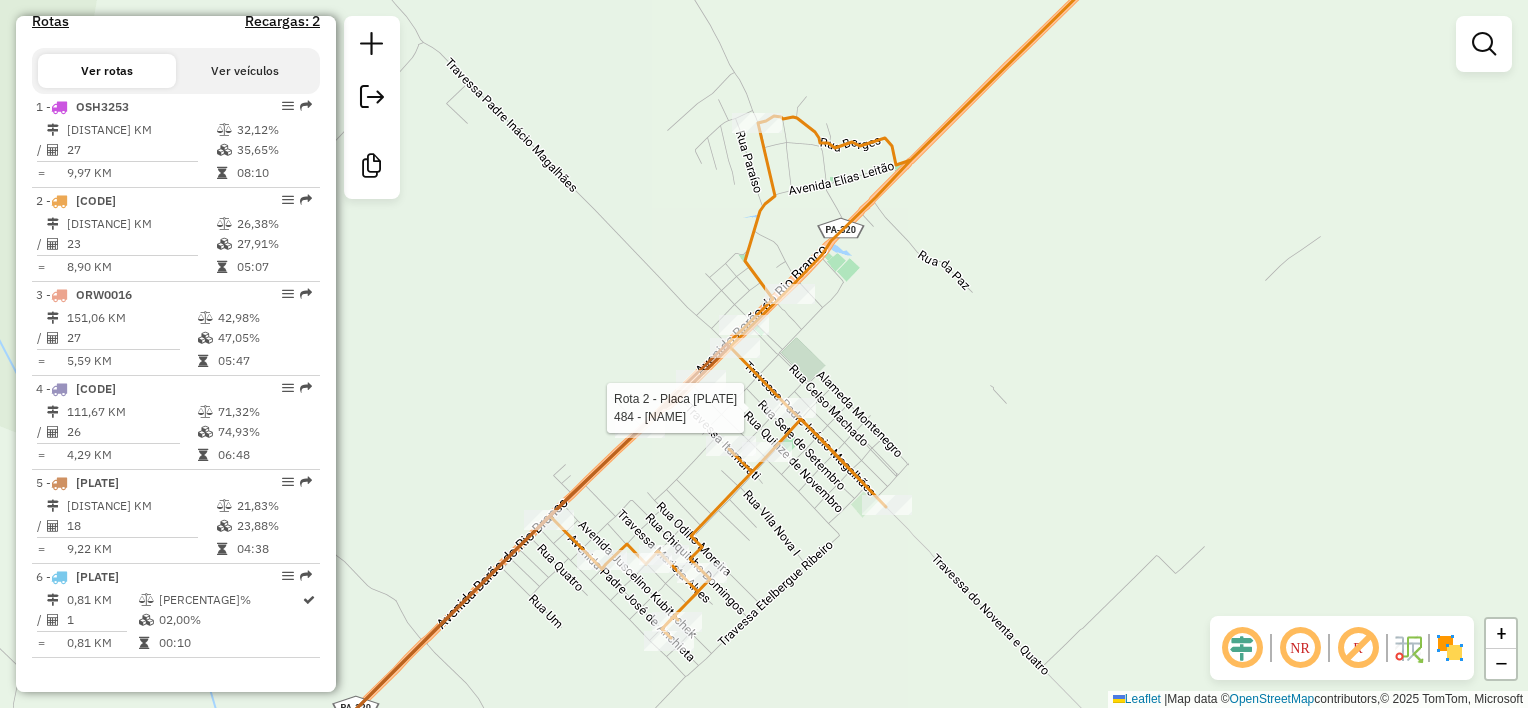 select on "**********" 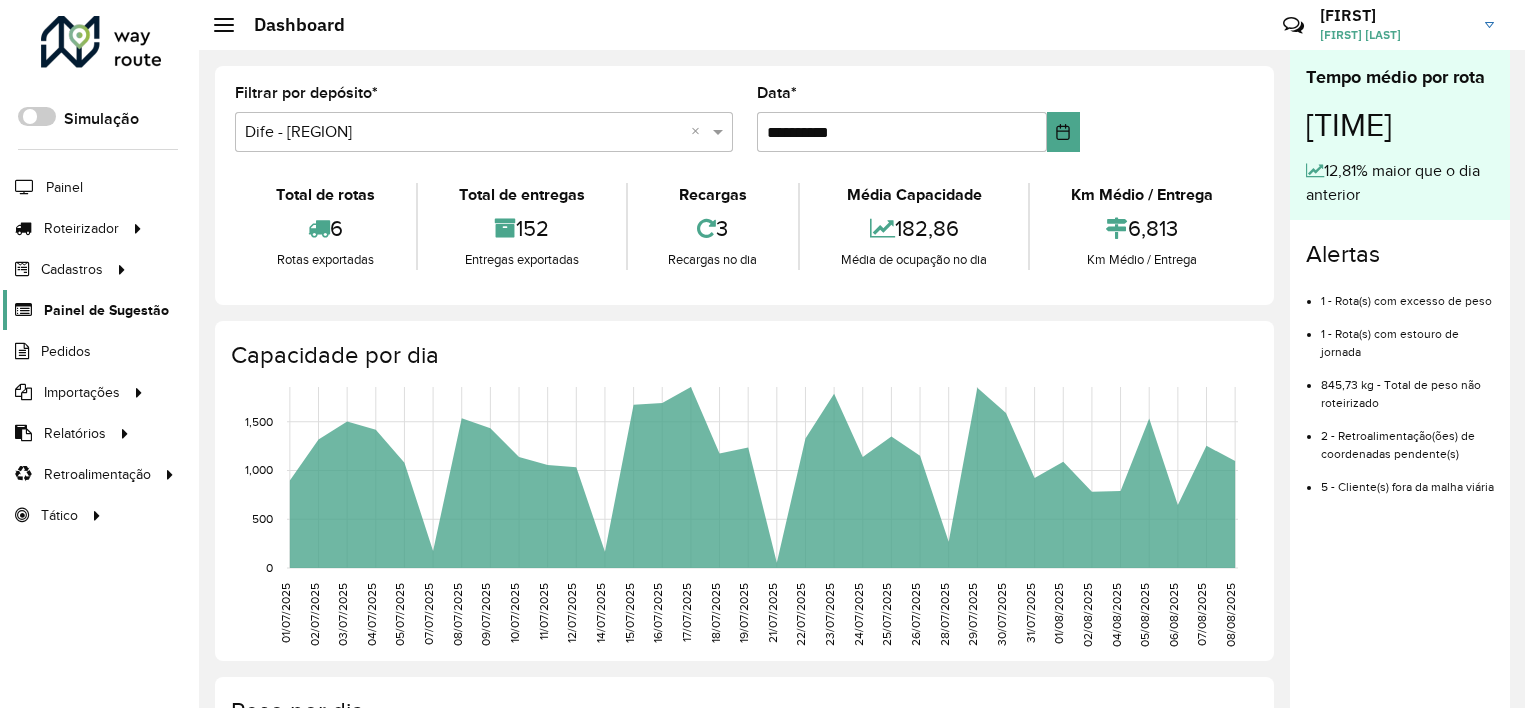 scroll, scrollTop: 0, scrollLeft: 0, axis: both 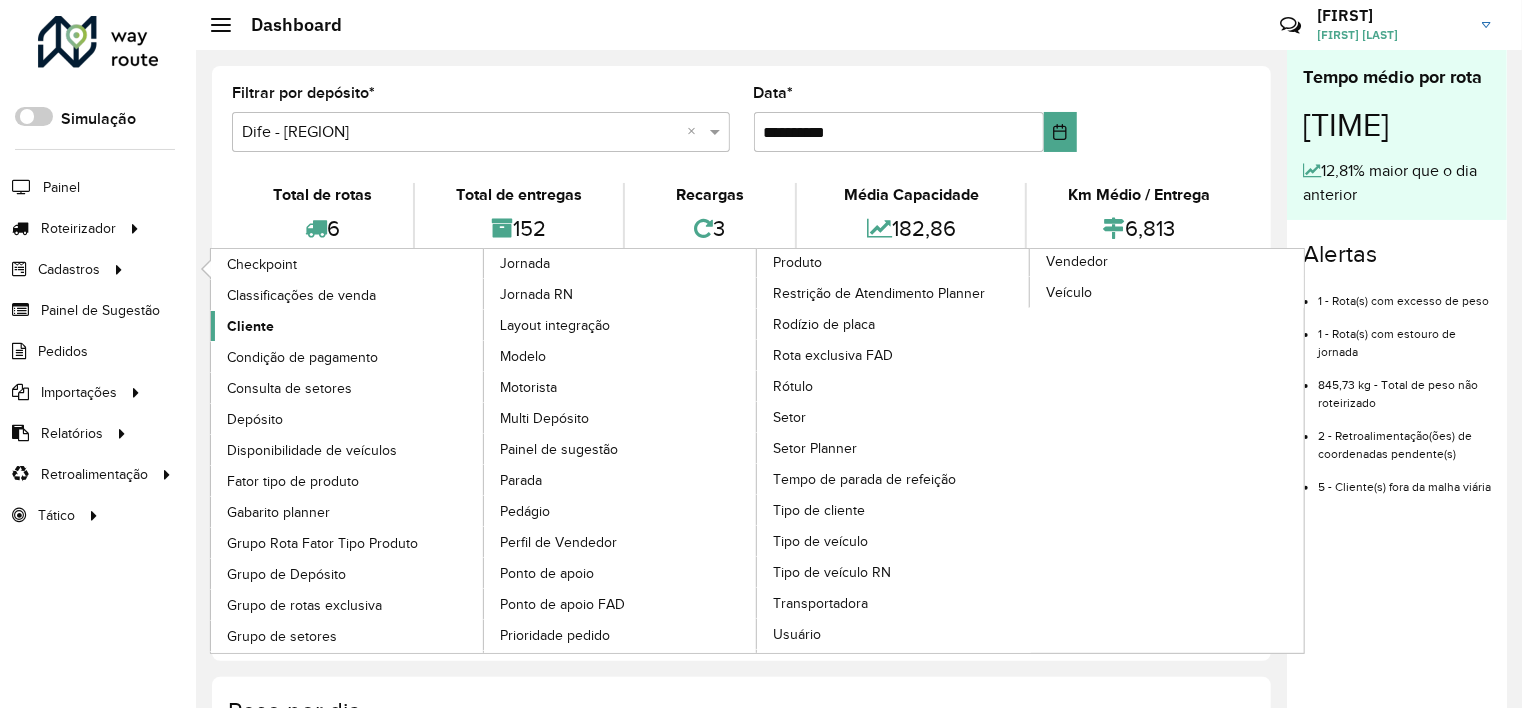 click on "Cliente" 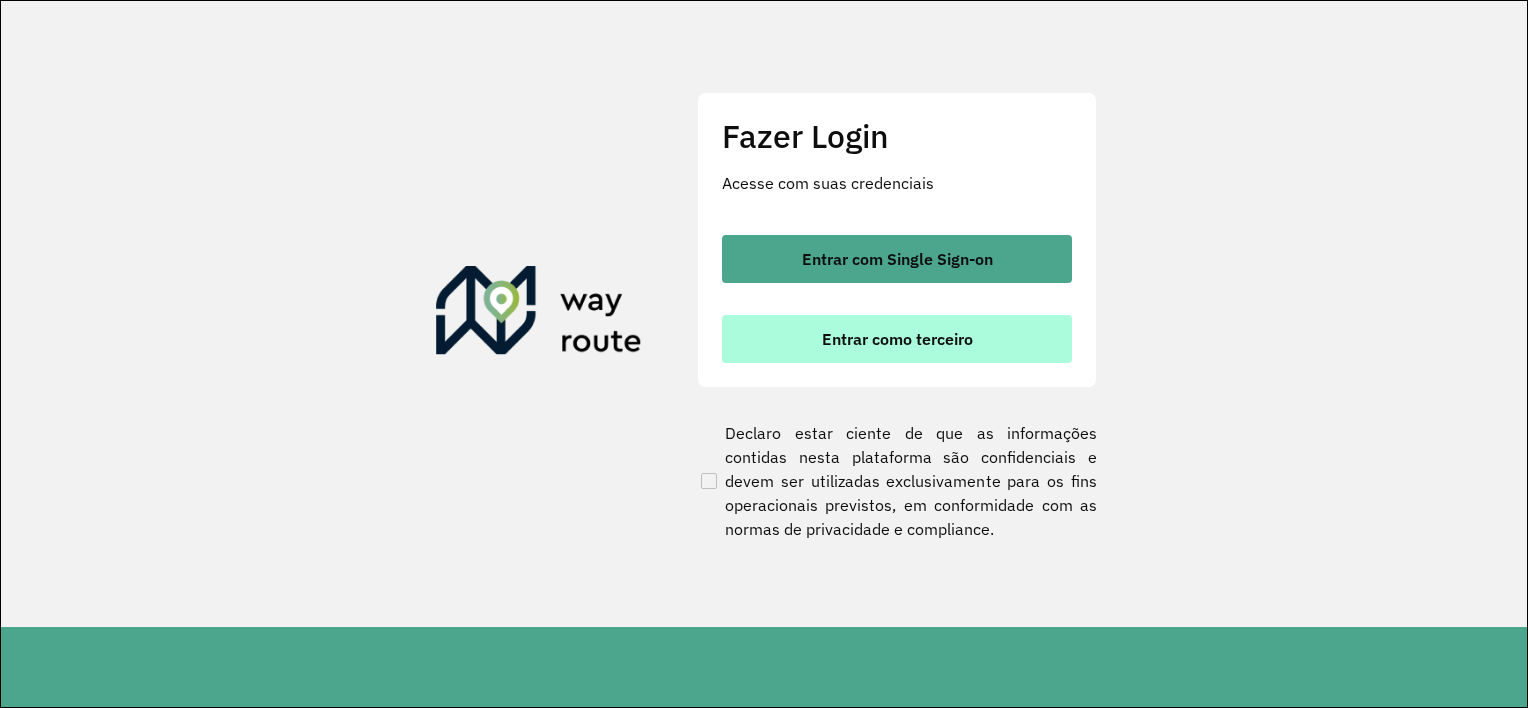 click on "Entrar como terceiro" at bounding box center [897, 339] 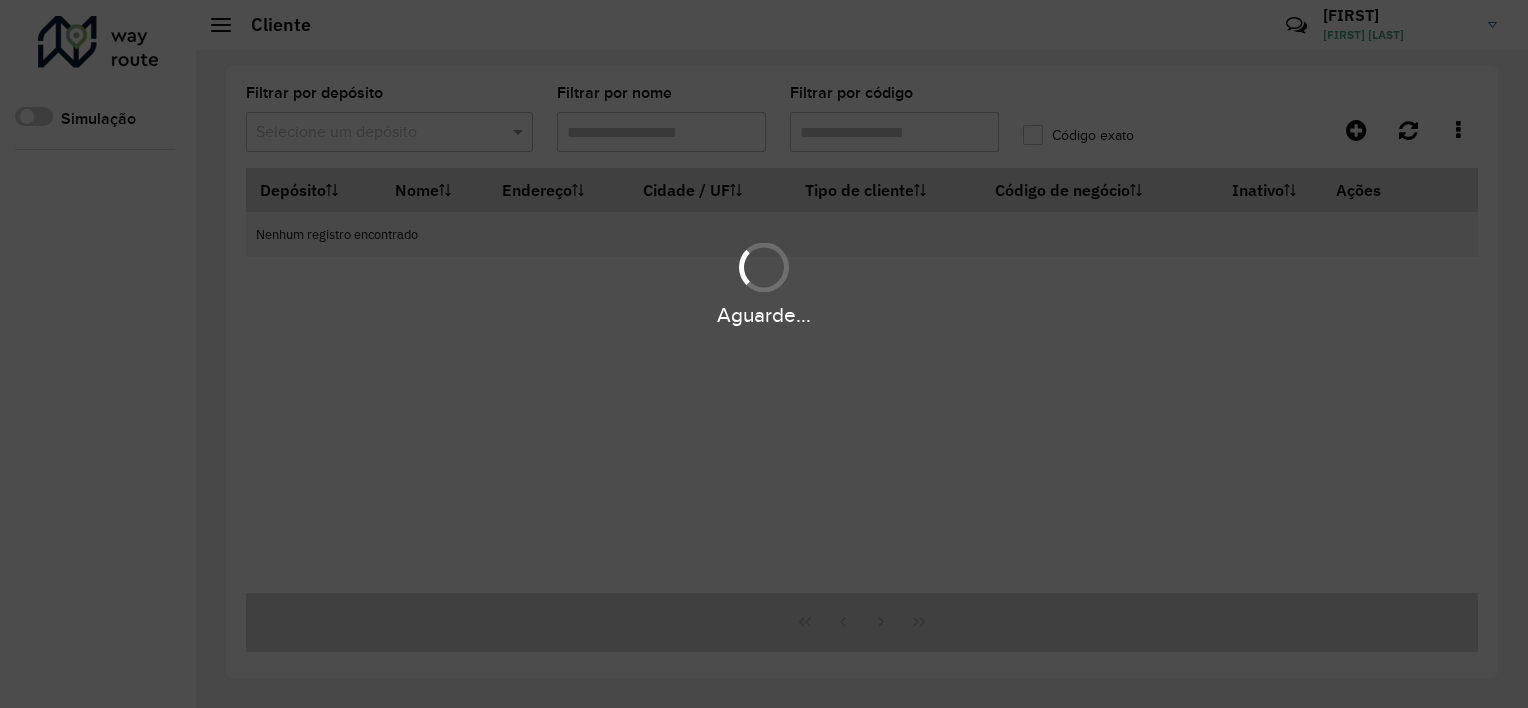 scroll, scrollTop: 0, scrollLeft: 0, axis: both 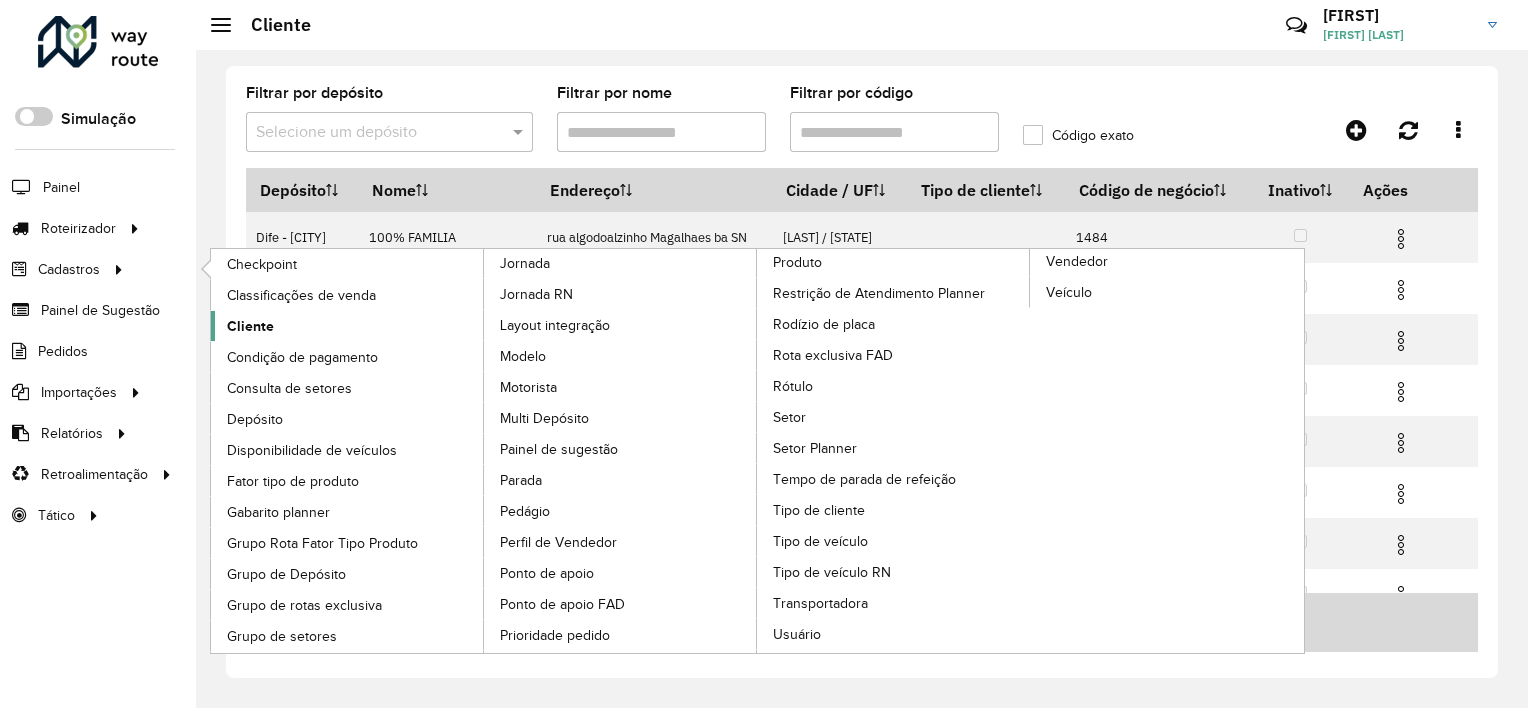 click on "Cliente" 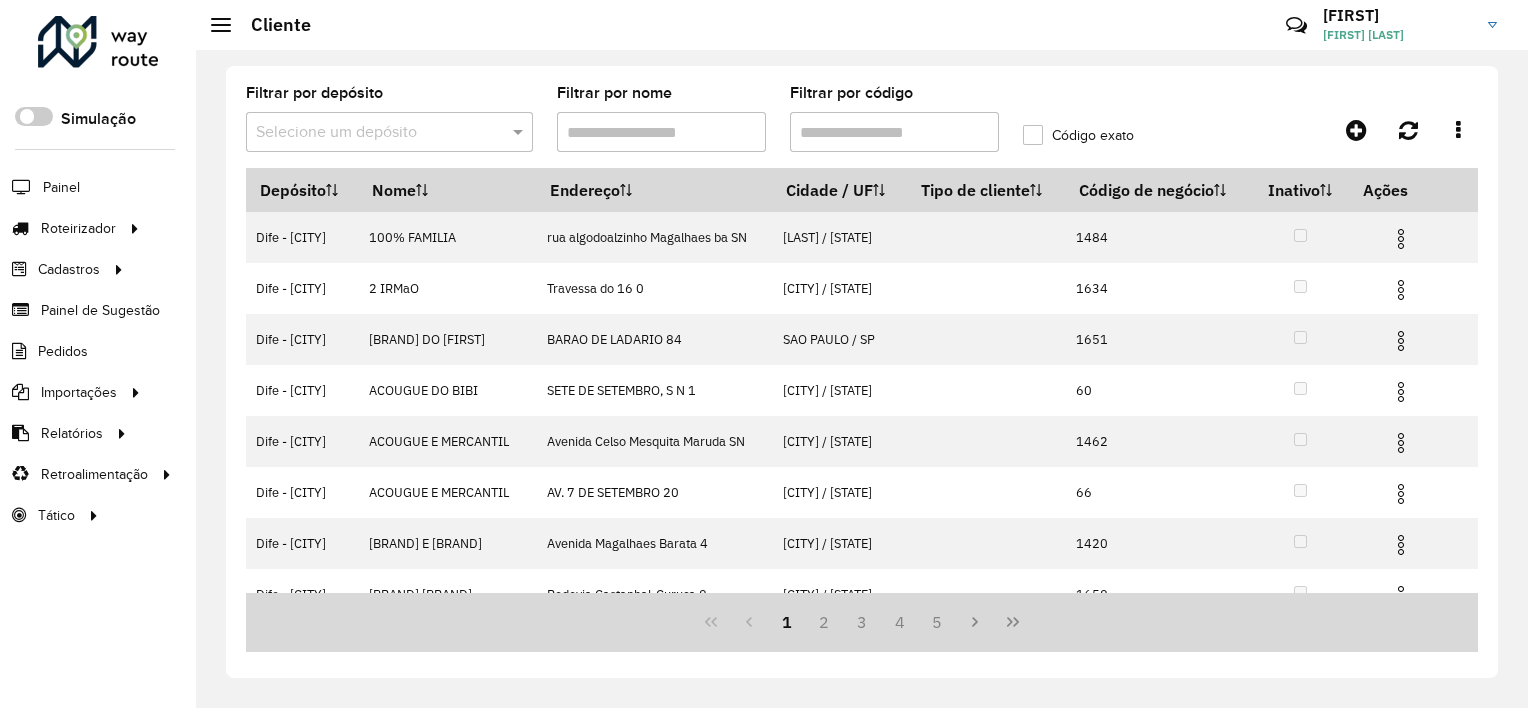 click at bounding box center (369, 133) 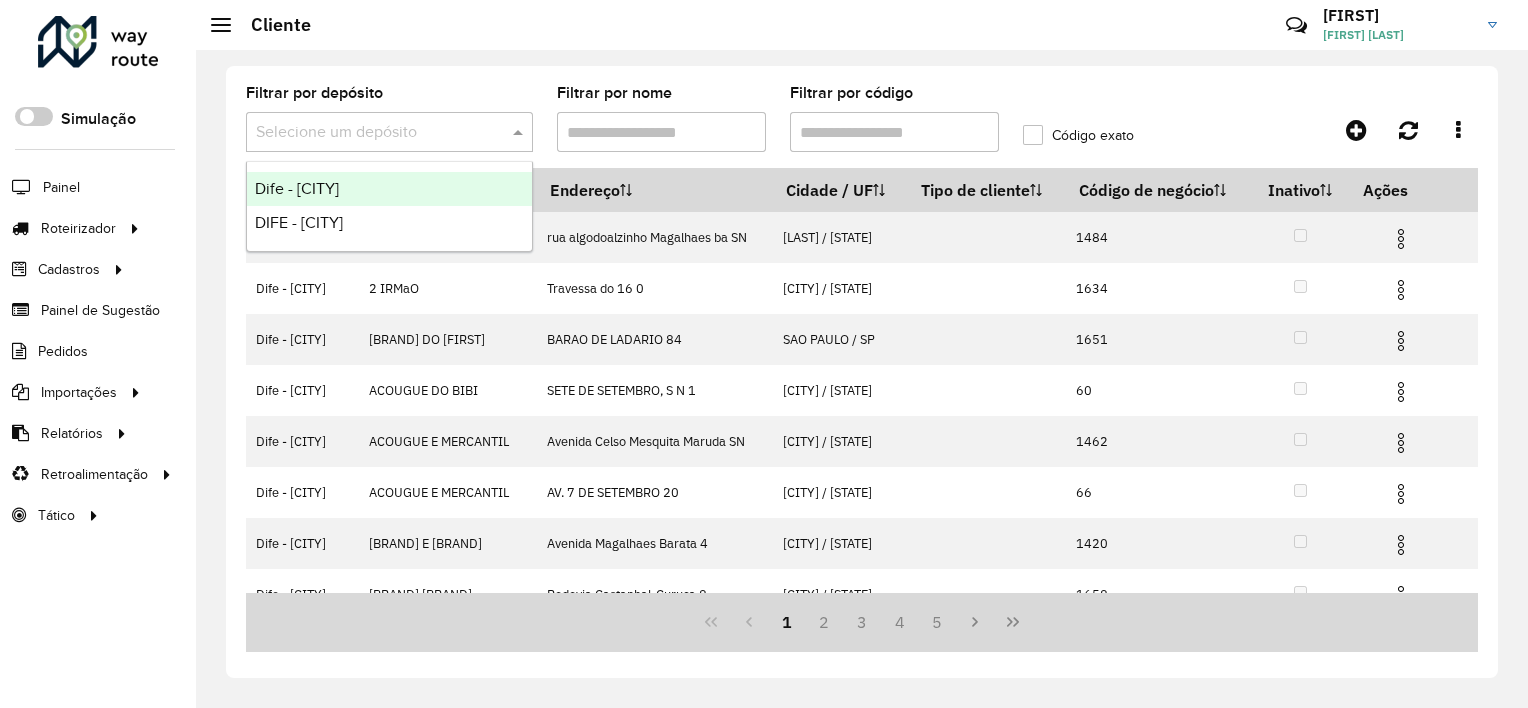 click on "Dife - [CITY_NAME]" at bounding box center (389, 189) 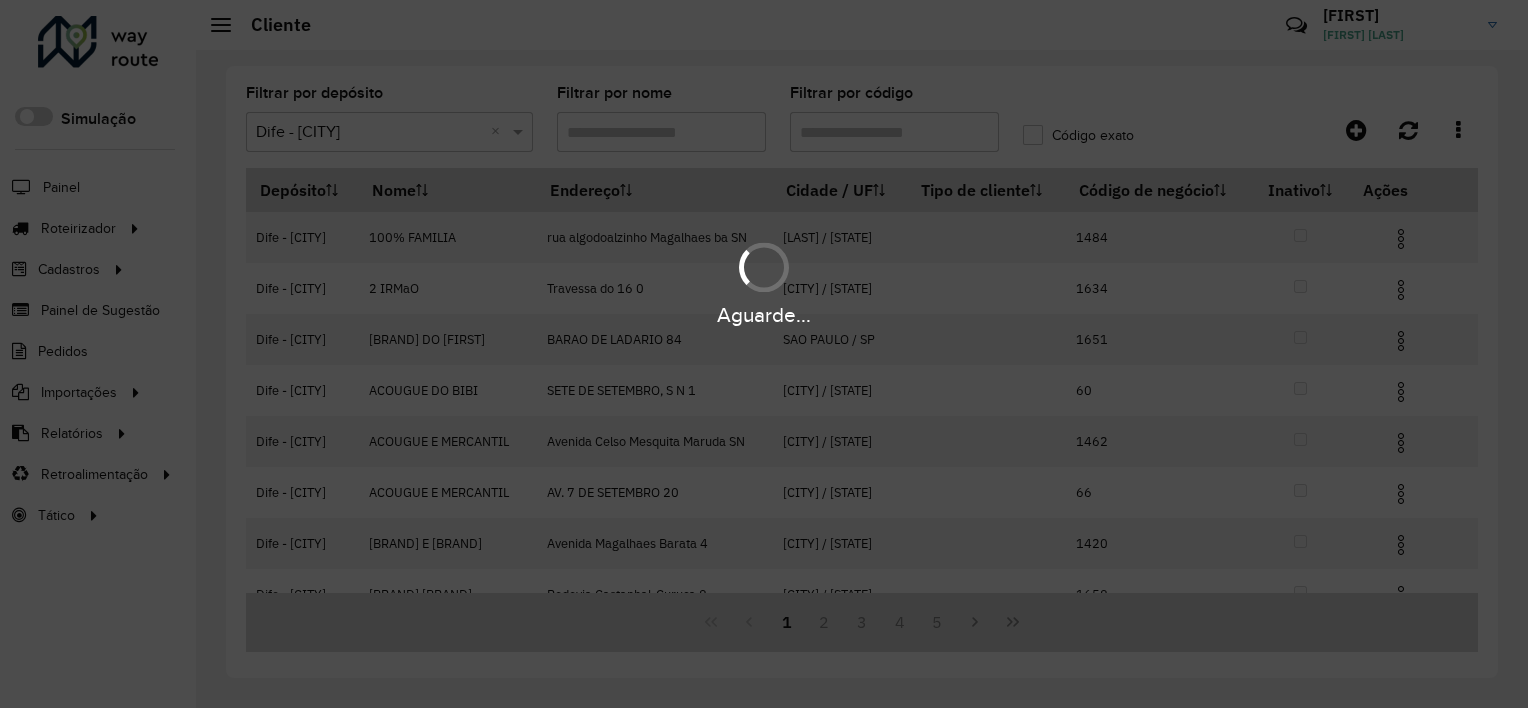 click on "Aguarde..." at bounding box center [764, 354] 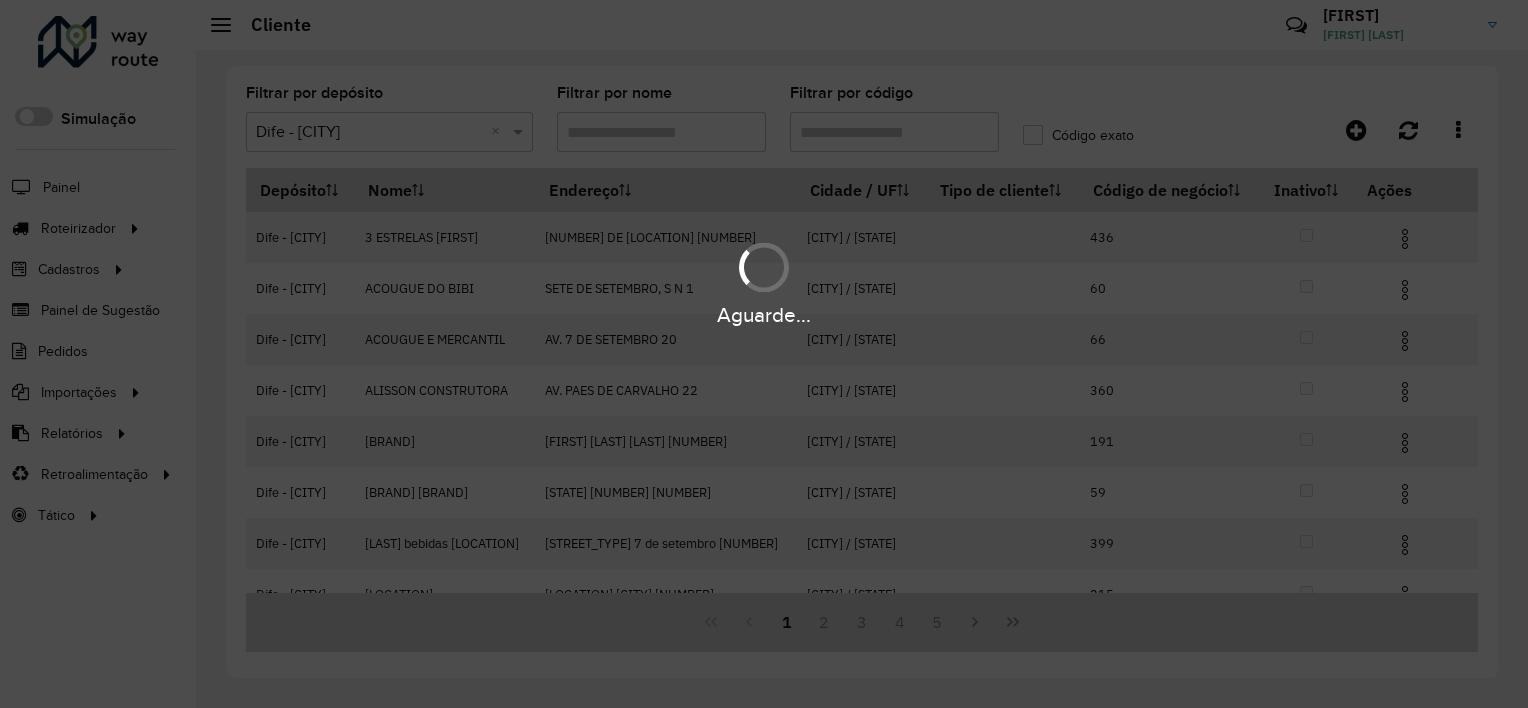 click on "Aguarde..." at bounding box center (764, 354) 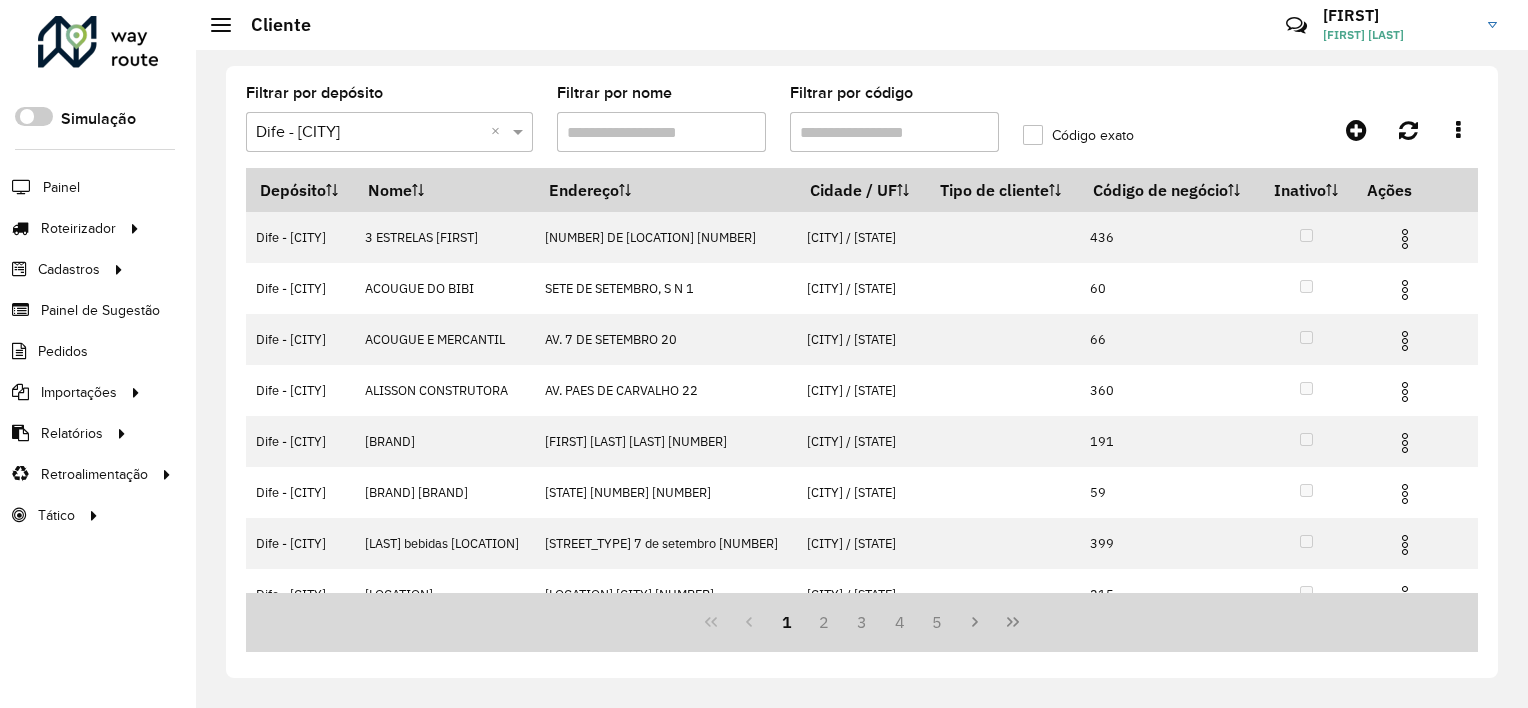 click on "Filtrar por código" at bounding box center [894, 132] 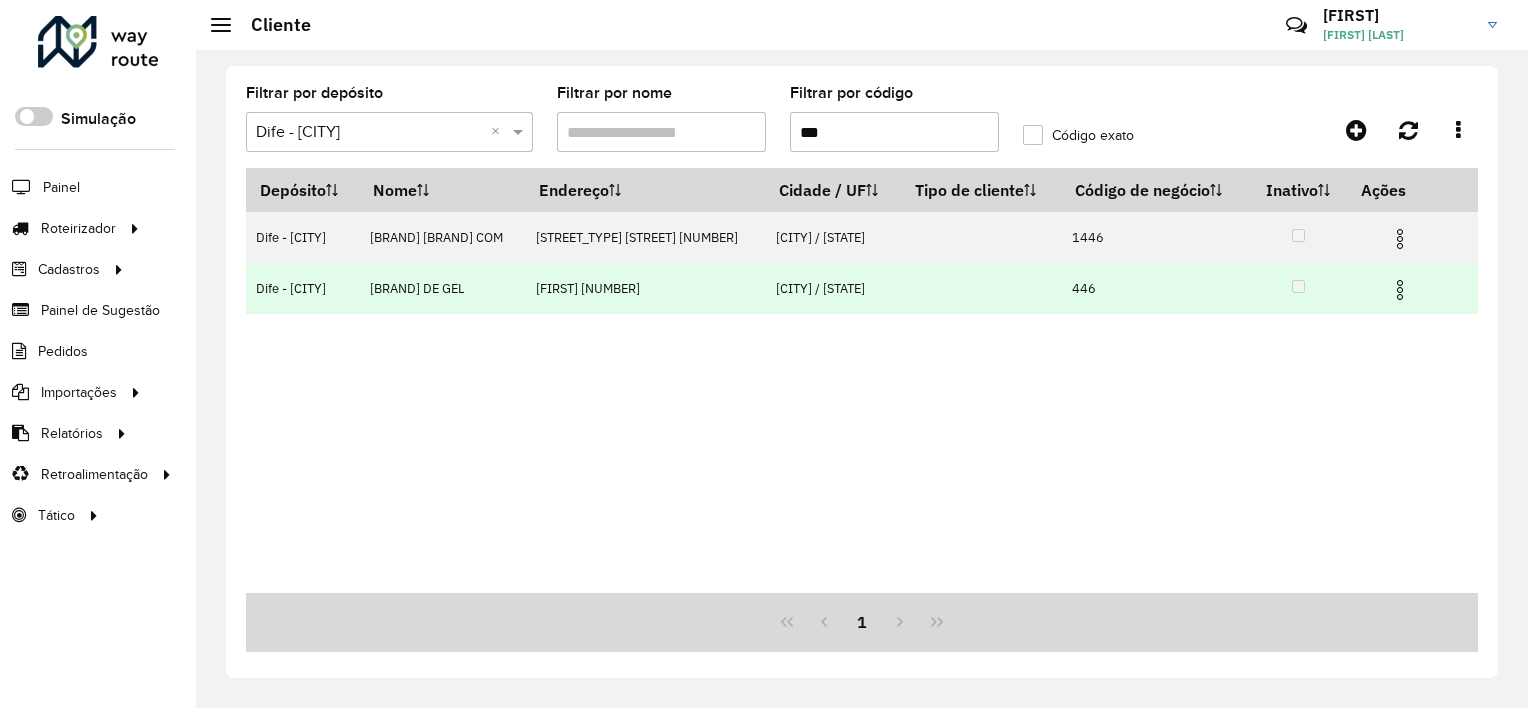 type on "***" 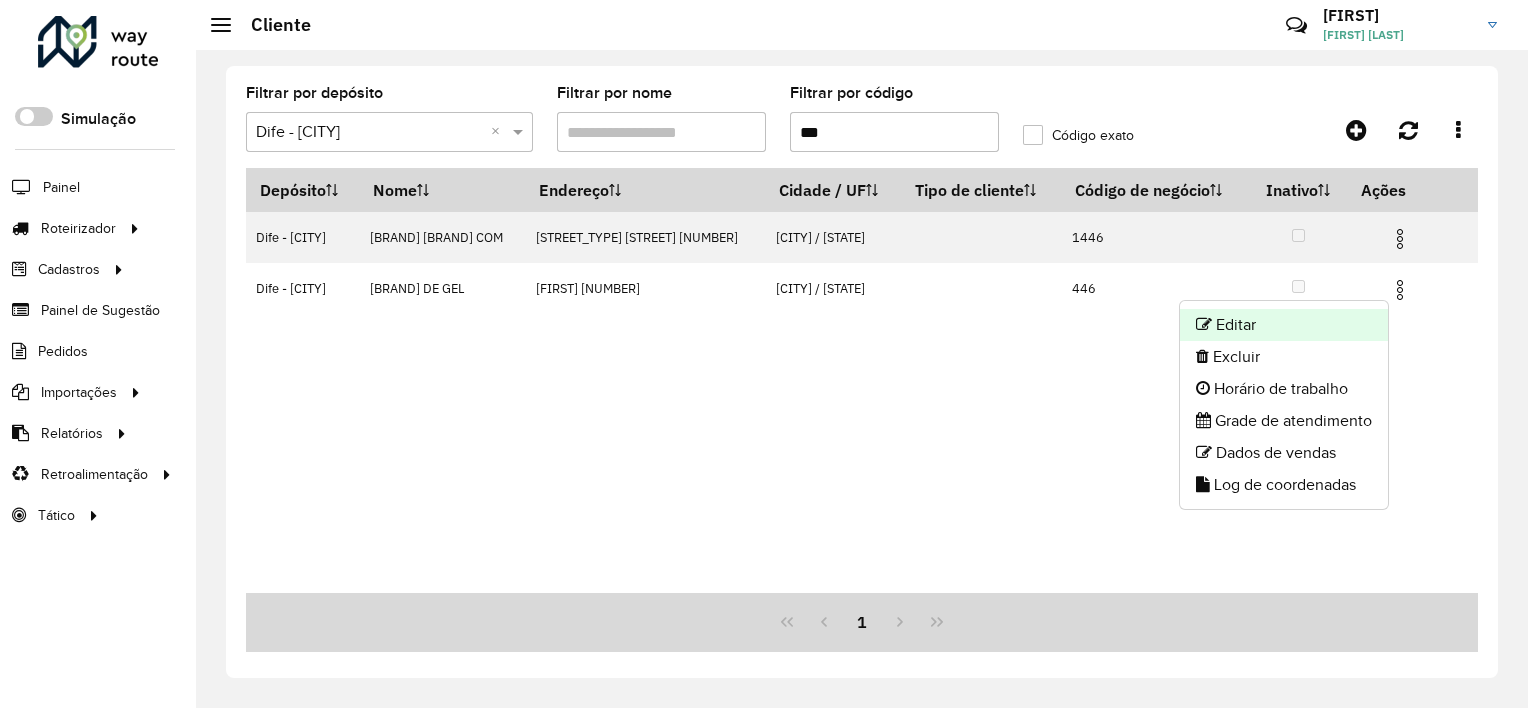 click on "Editar" 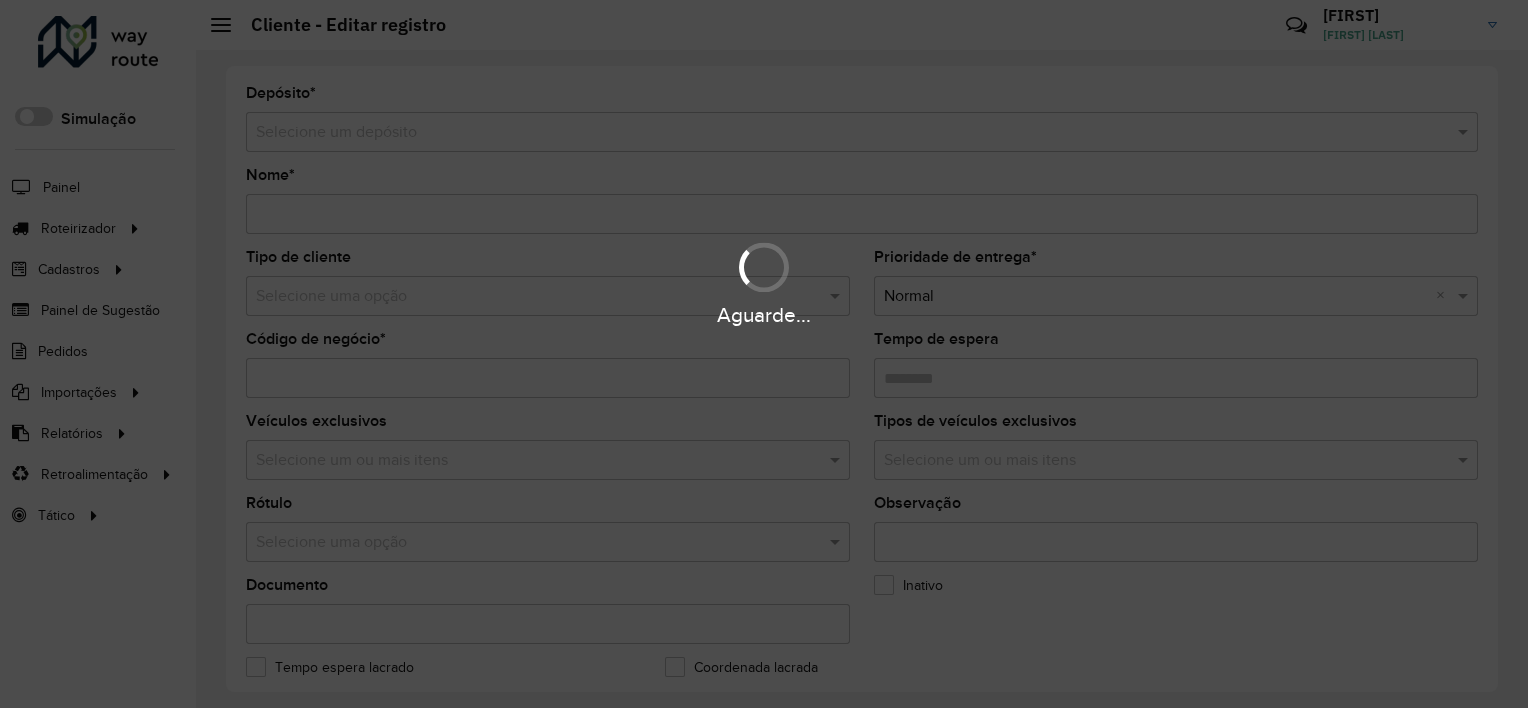 type on "**********" 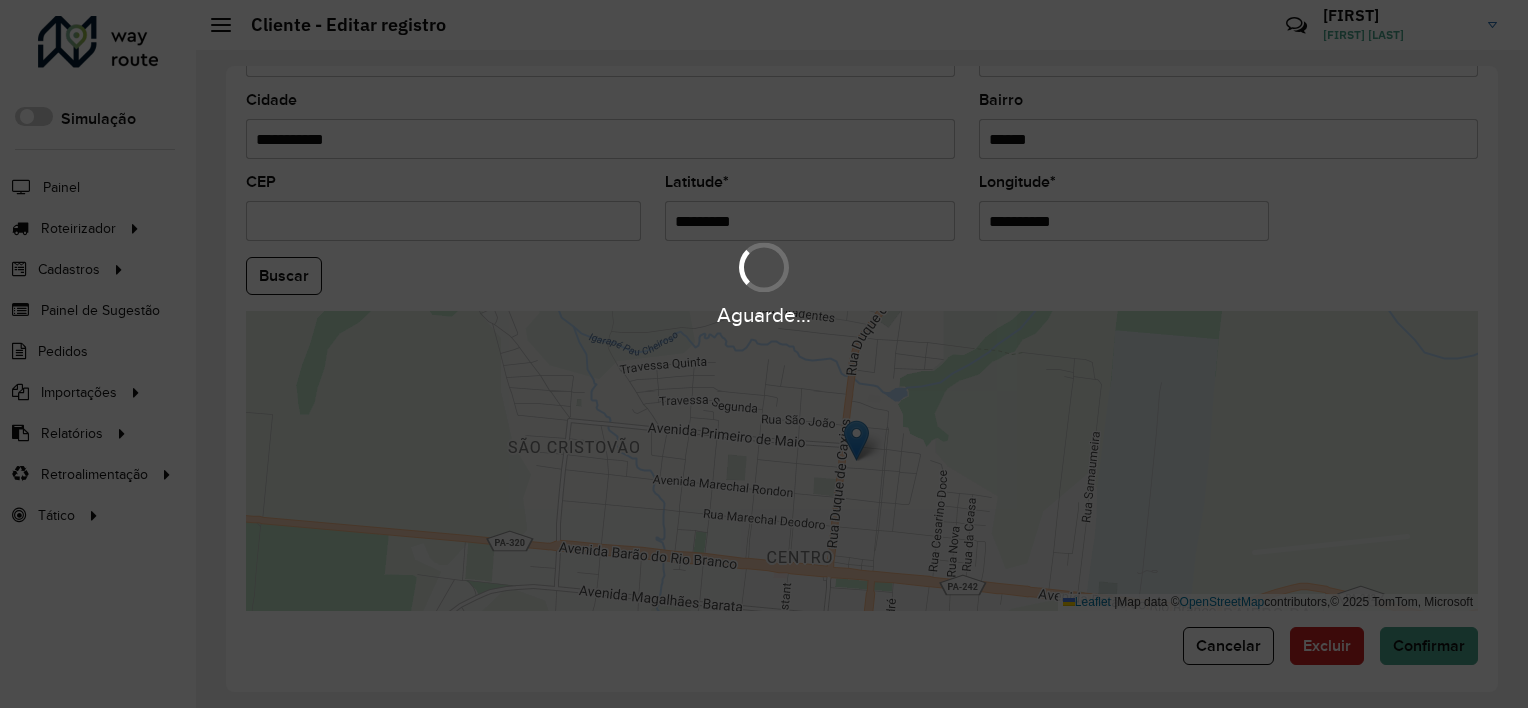scroll, scrollTop: 772, scrollLeft: 0, axis: vertical 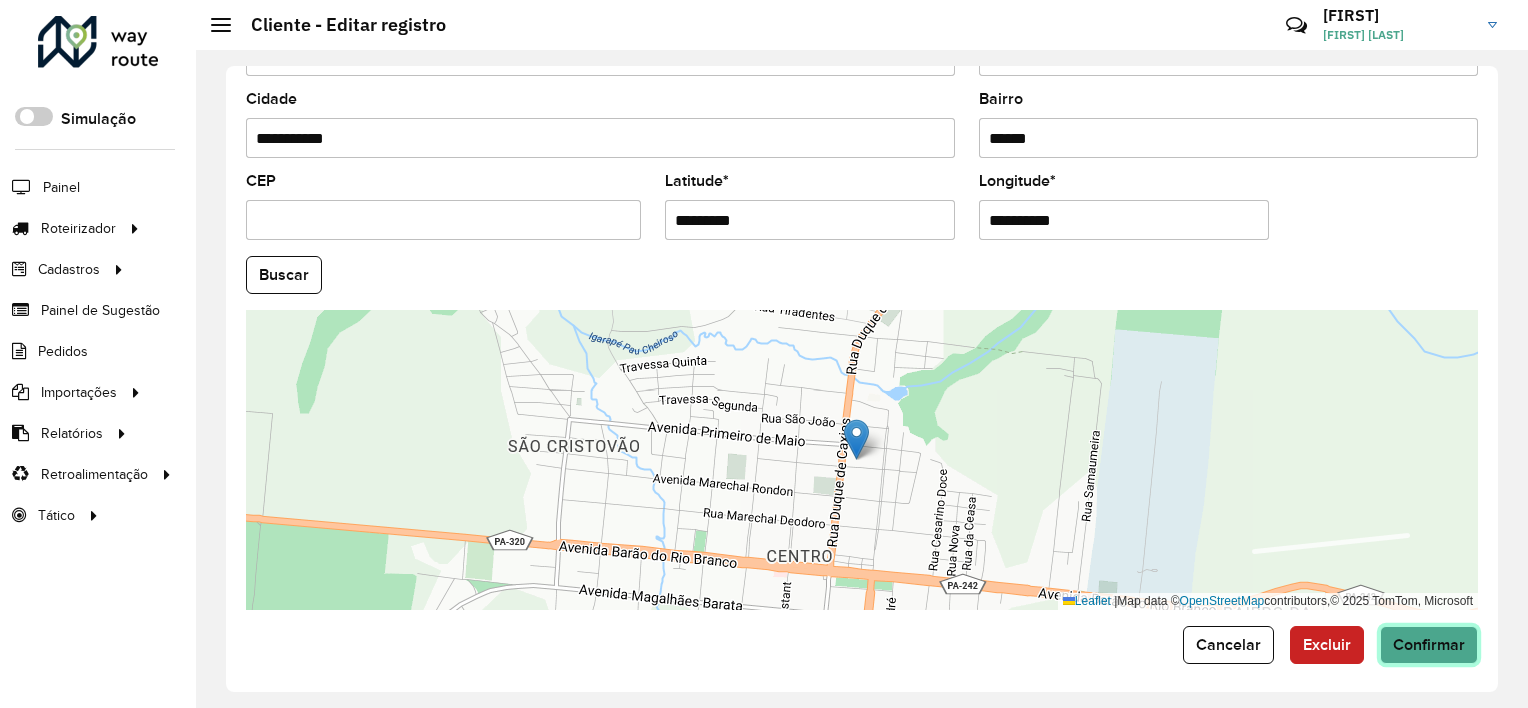 click on "Confirmar" 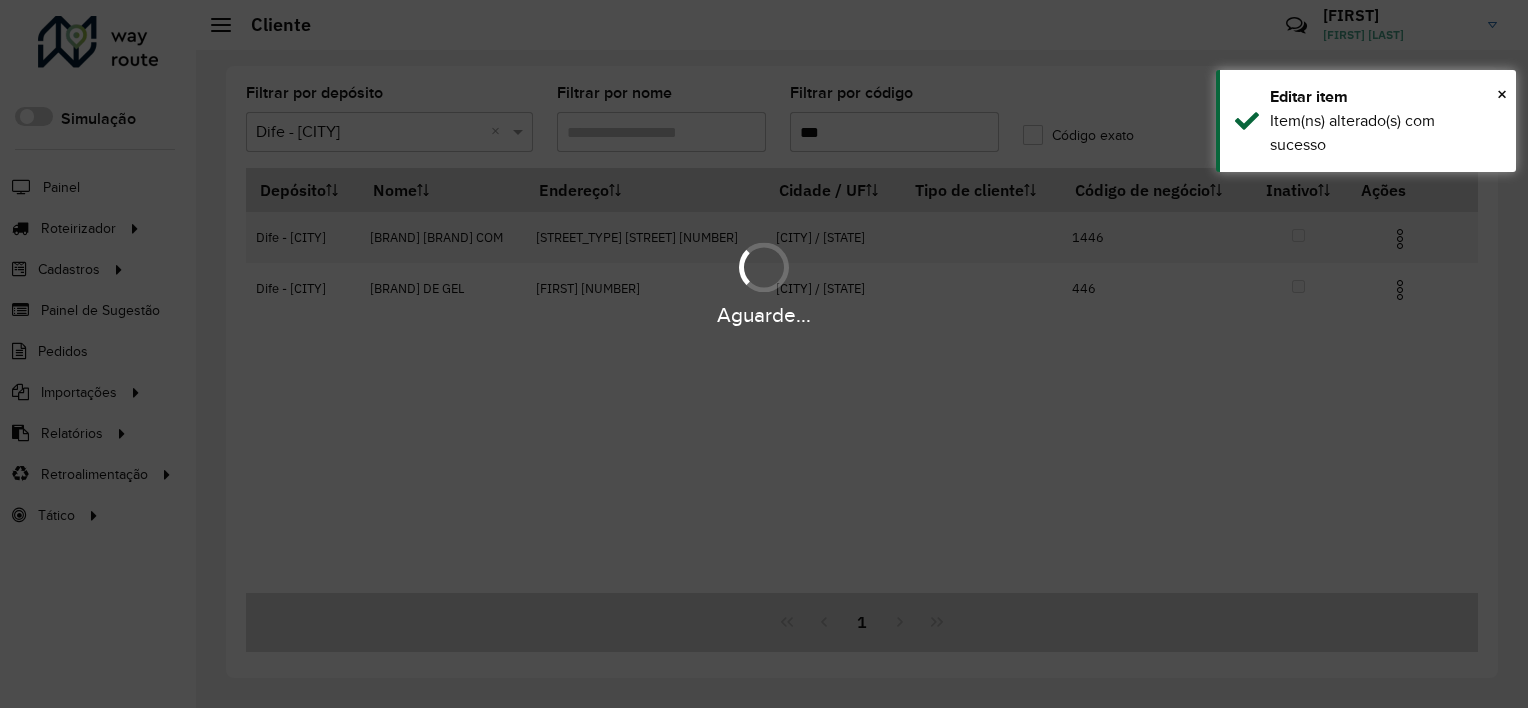 click on "Aguarde..." at bounding box center [764, 354] 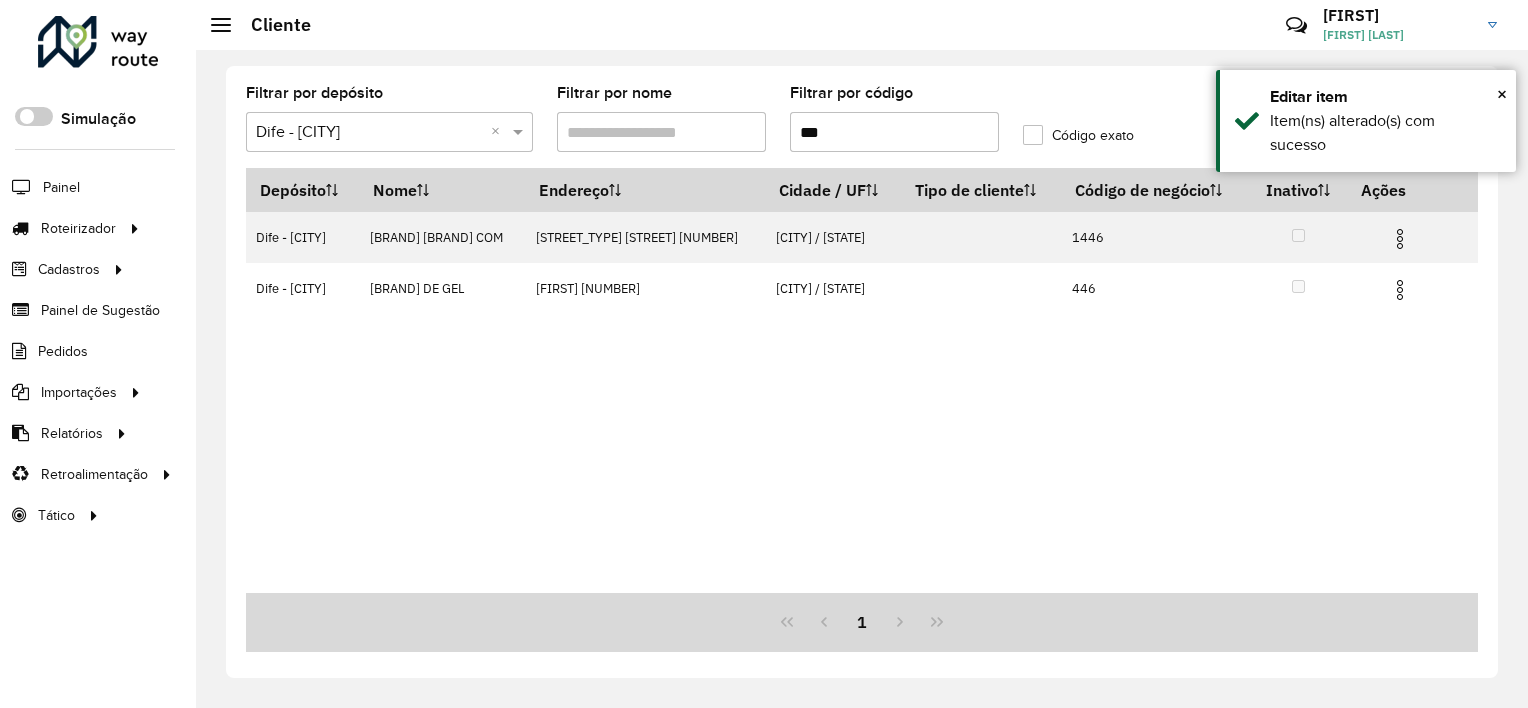 click on "***" at bounding box center (894, 132) 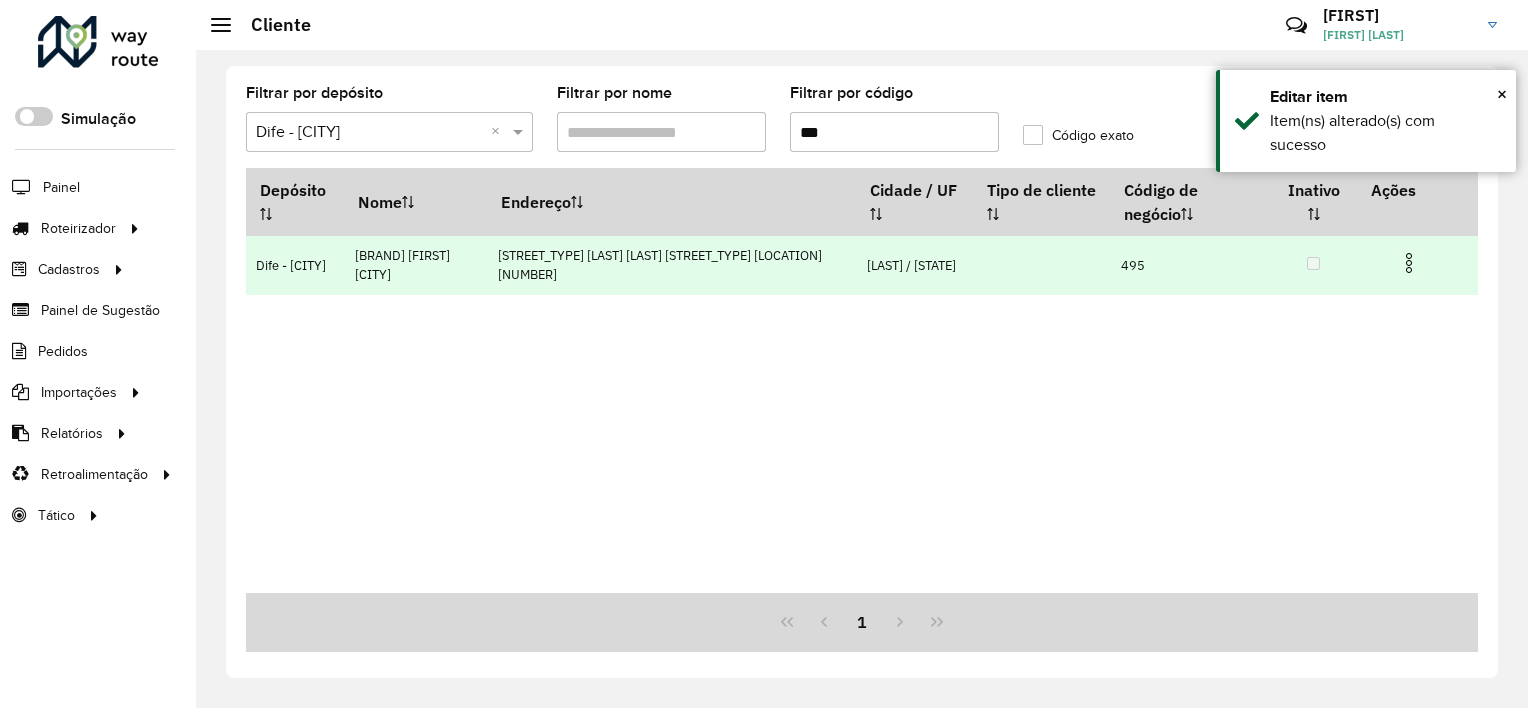 type on "***" 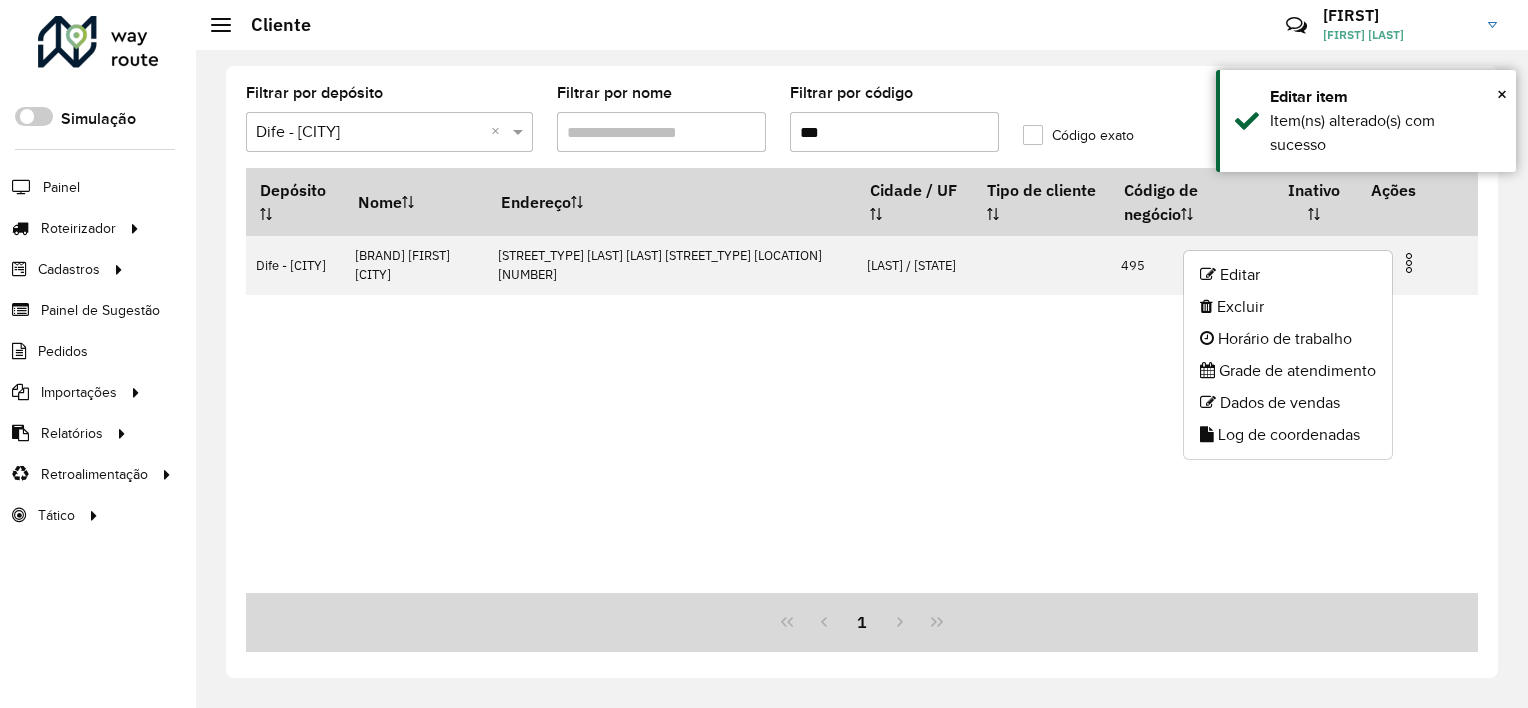 click on "Editar" 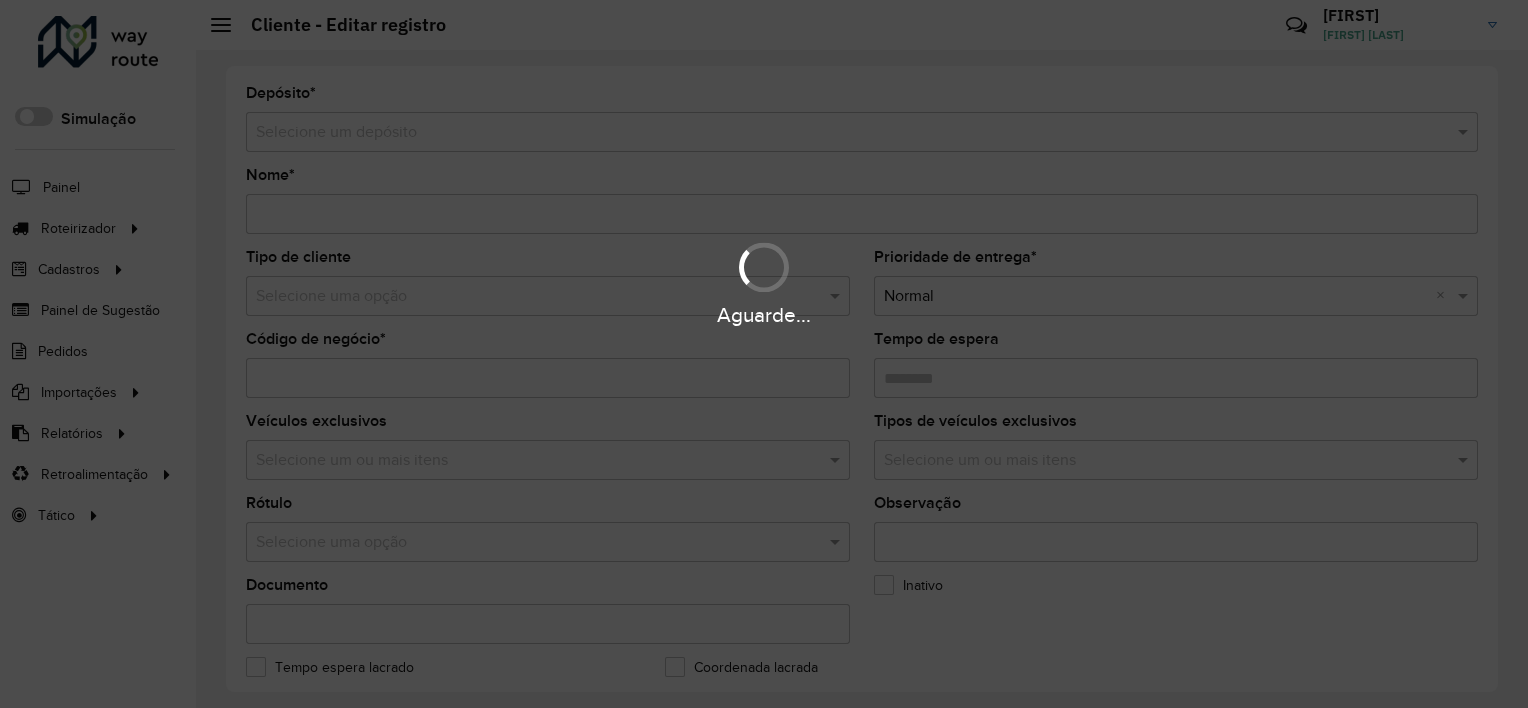 type on "**********" 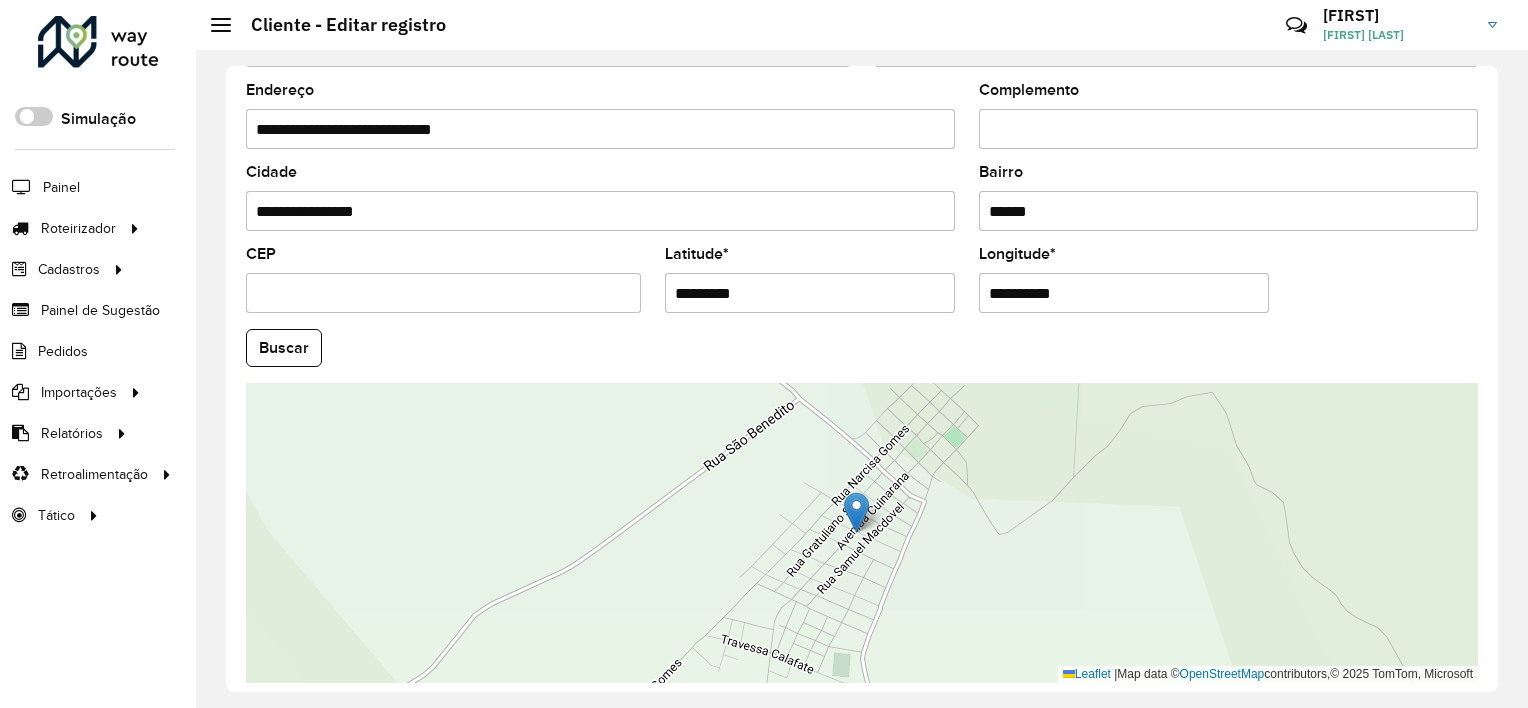 scroll, scrollTop: 700, scrollLeft: 0, axis: vertical 